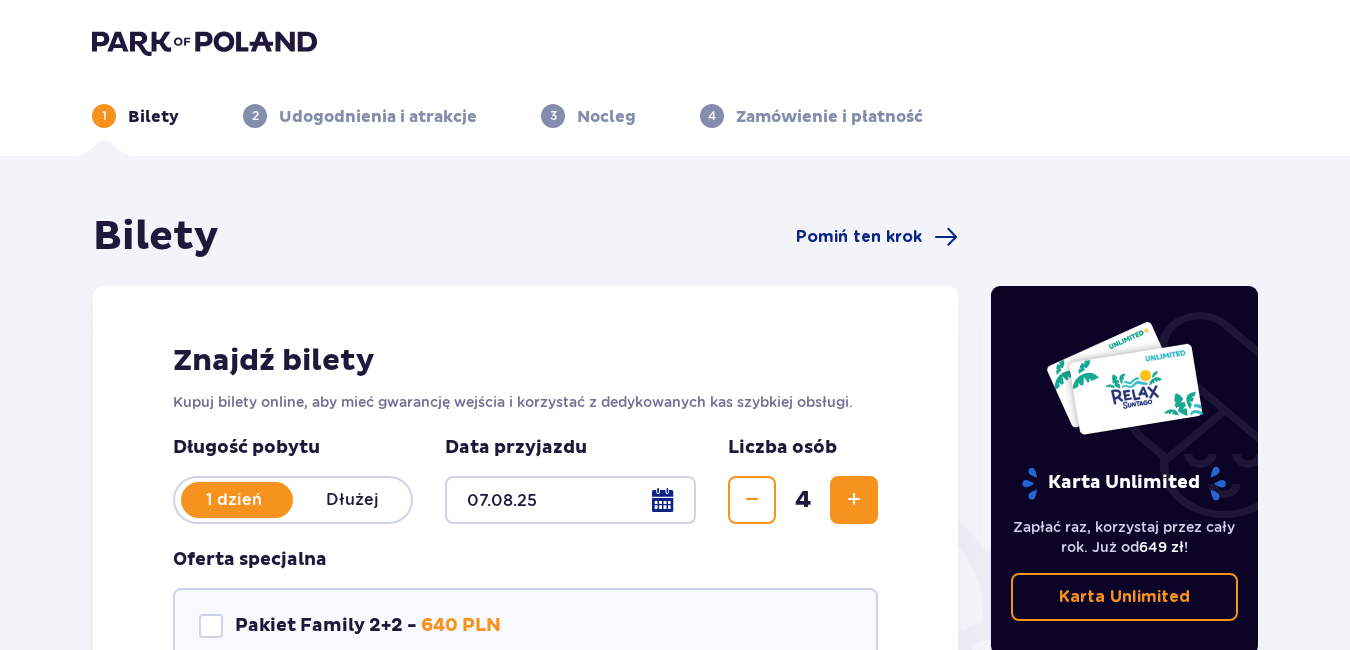 scroll, scrollTop: 0, scrollLeft: 0, axis: both 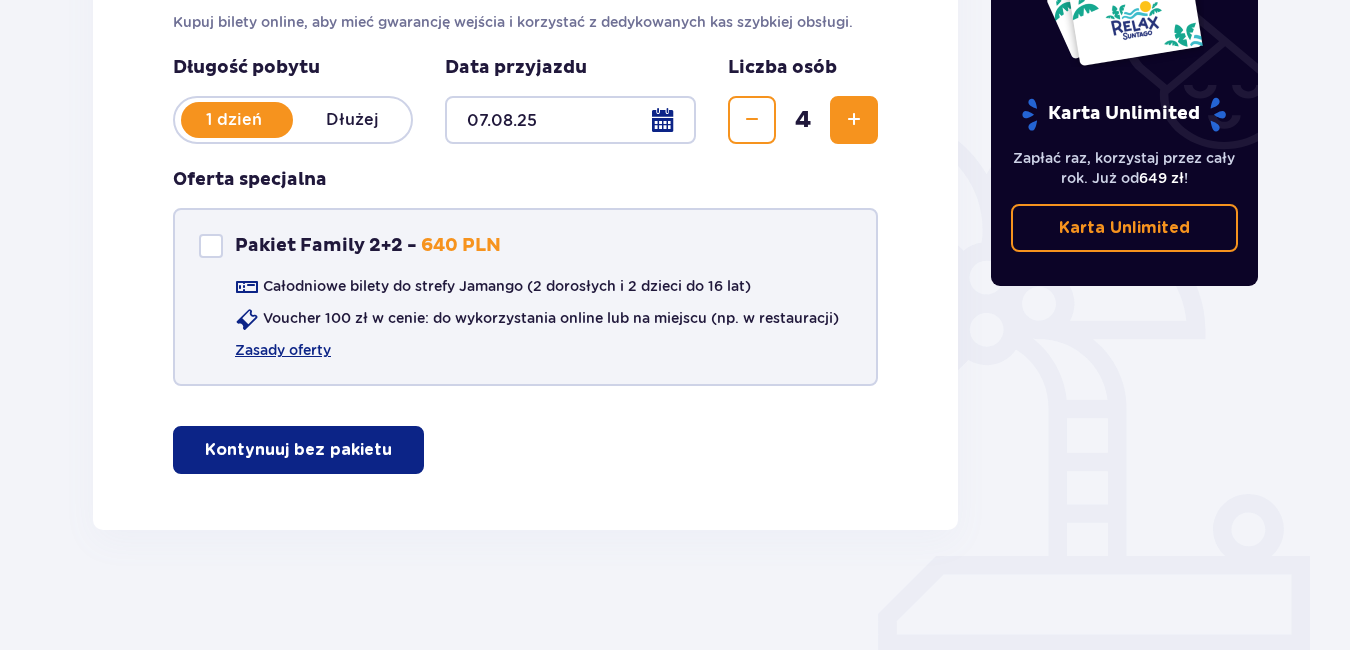 click at bounding box center (211, 246) 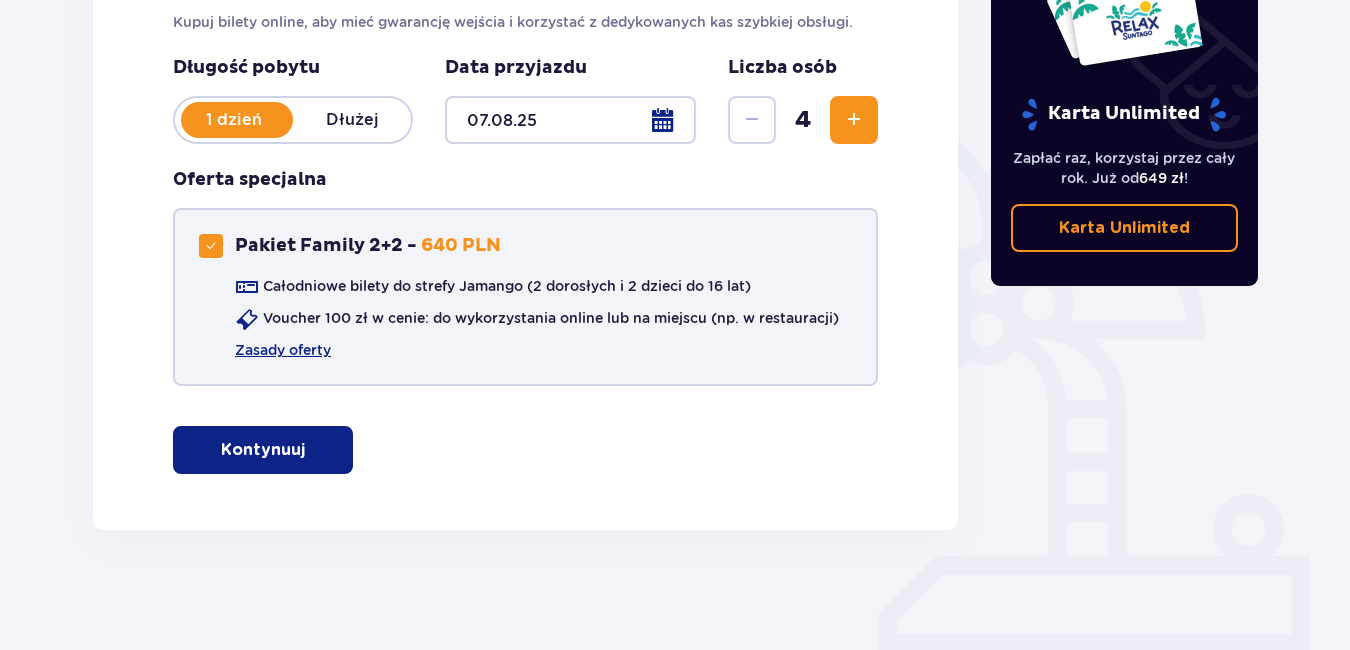 click at bounding box center (211, 246) 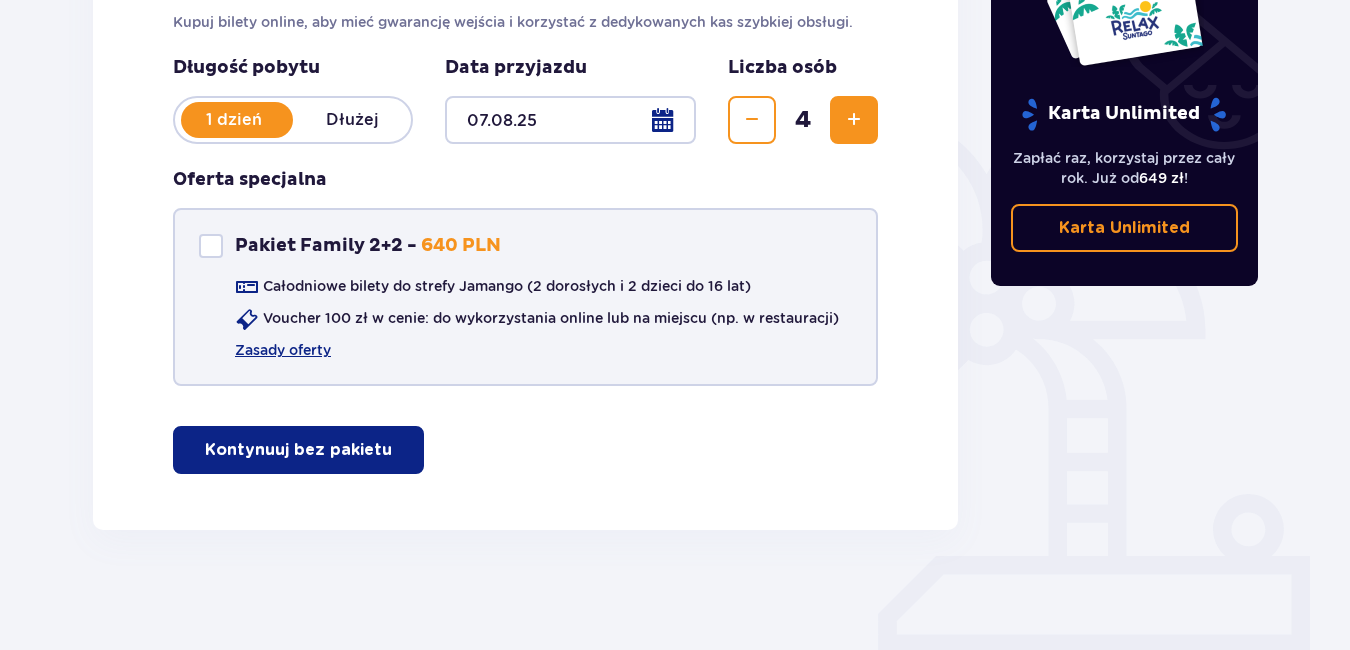 click on "Kontynuuj bez pakietu" at bounding box center [298, 450] 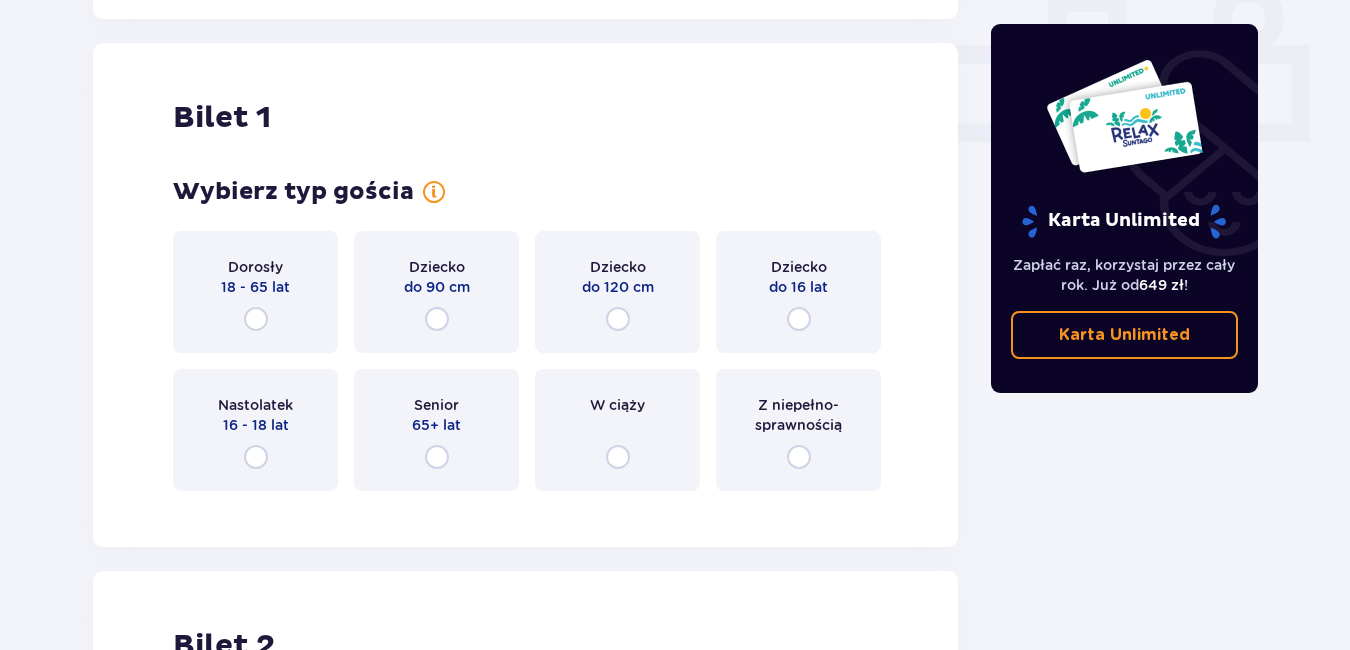 scroll, scrollTop: 910, scrollLeft: 0, axis: vertical 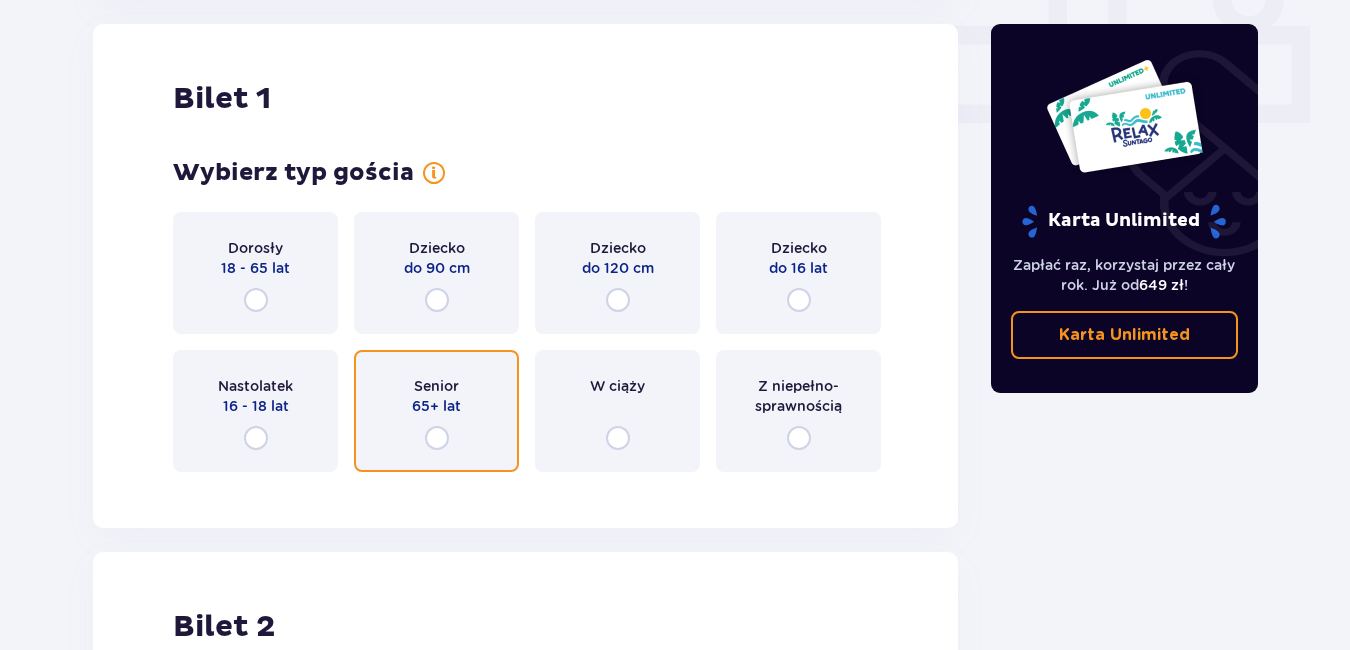 click at bounding box center [437, 438] 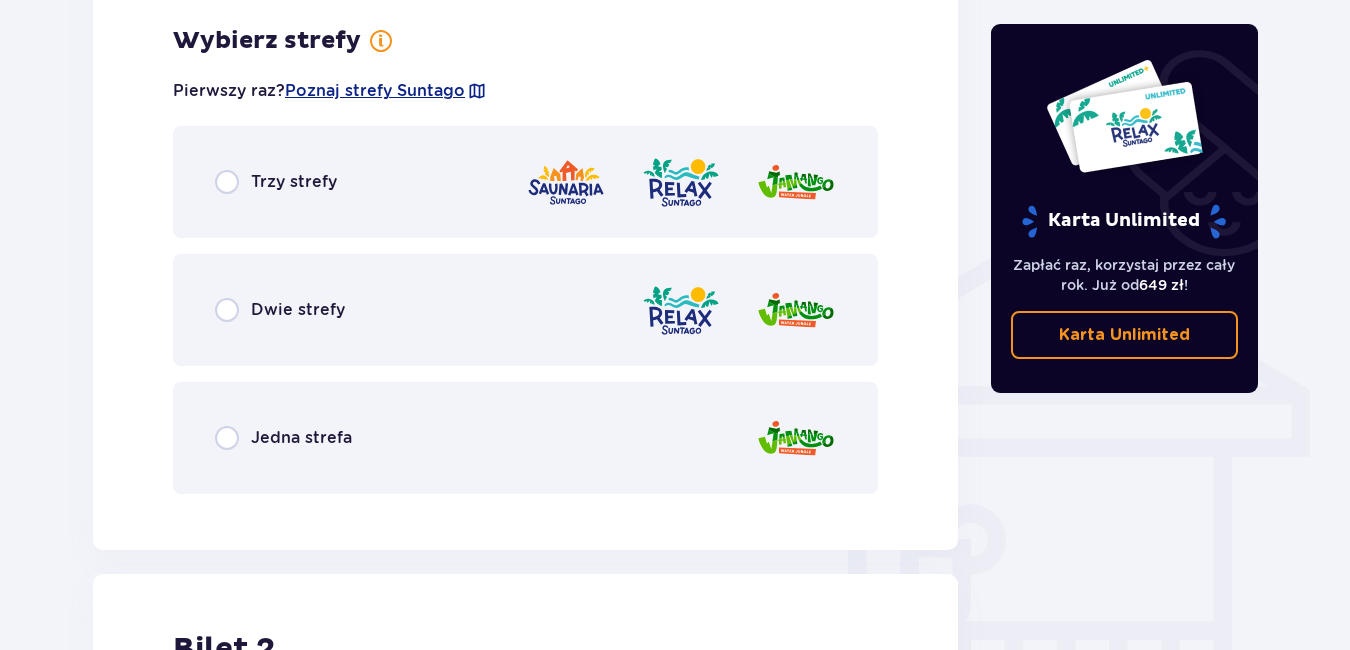 scroll, scrollTop: 1398, scrollLeft: 0, axis: vertical 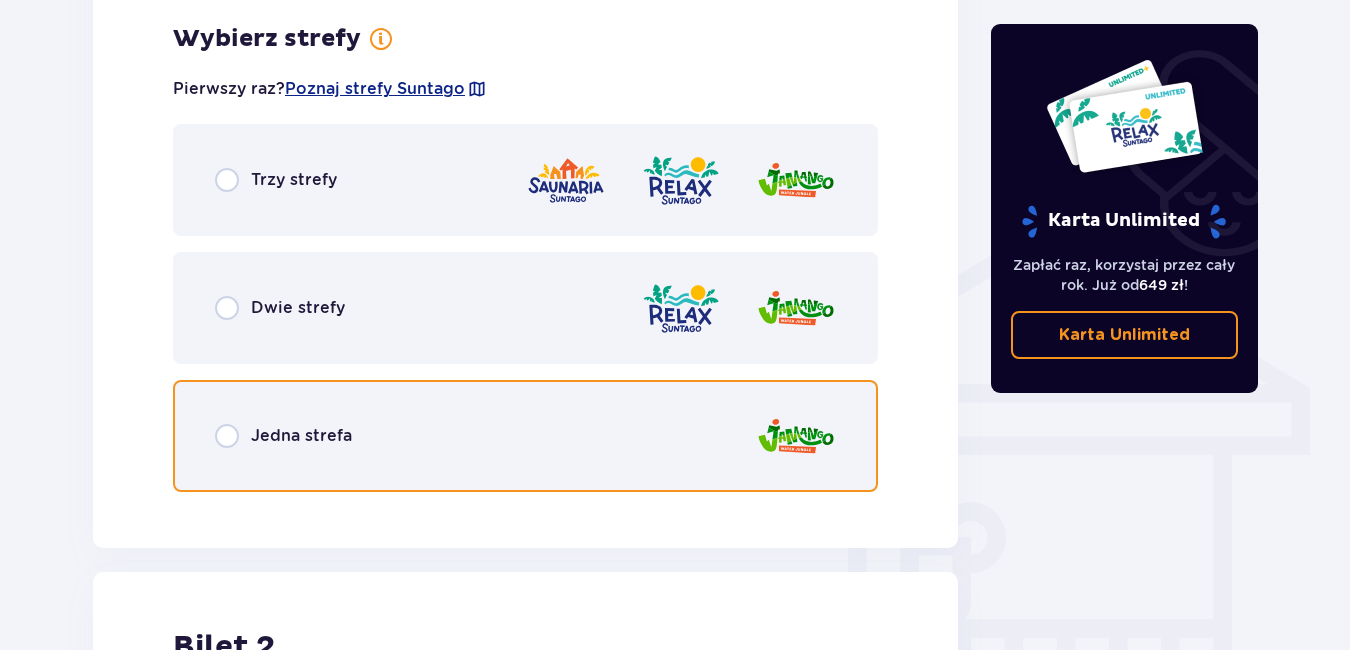 click at bounding box center [227, 436] 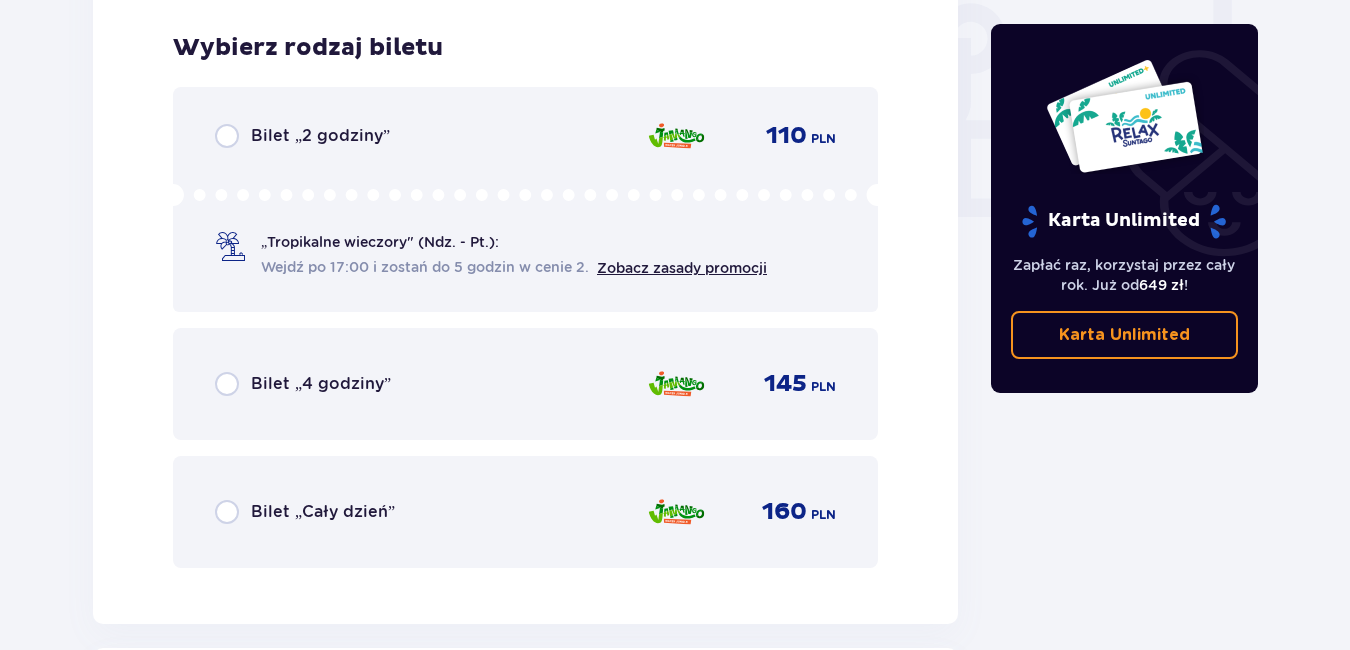 scroll, scrollTop: 1906, scrollLeft: 0, axis: vertical 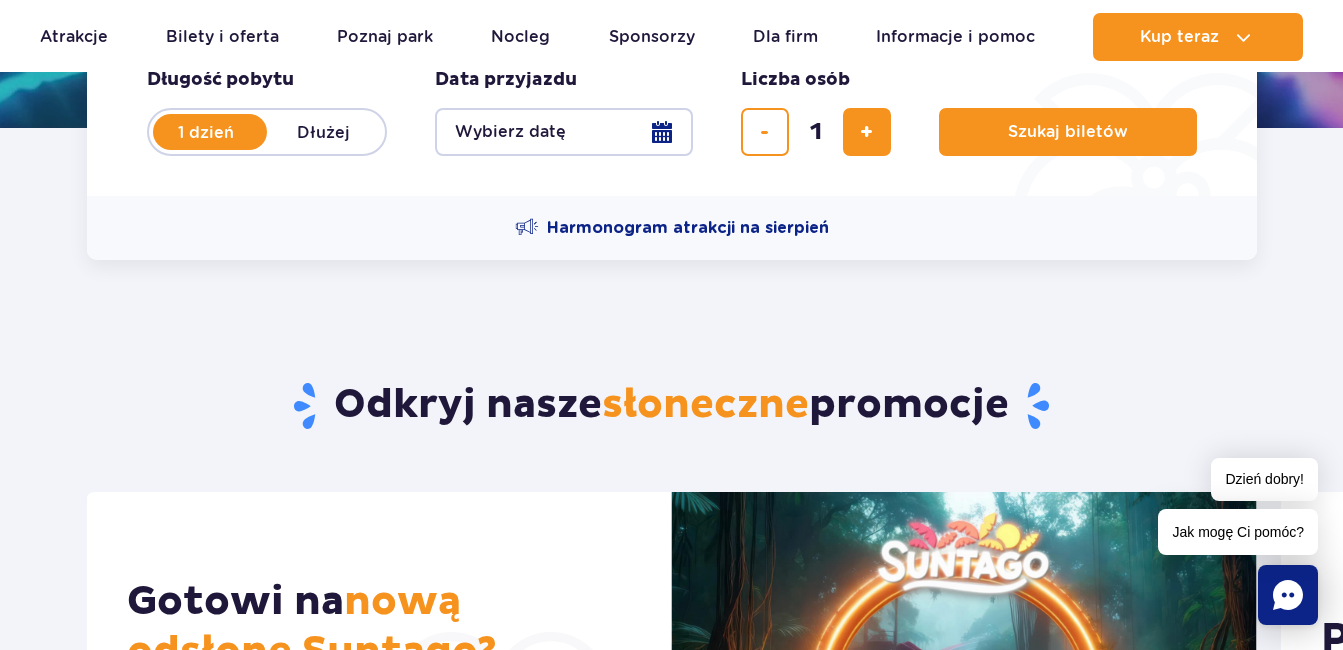 click on "Wybierz datę" at bounding box center (564, 132) 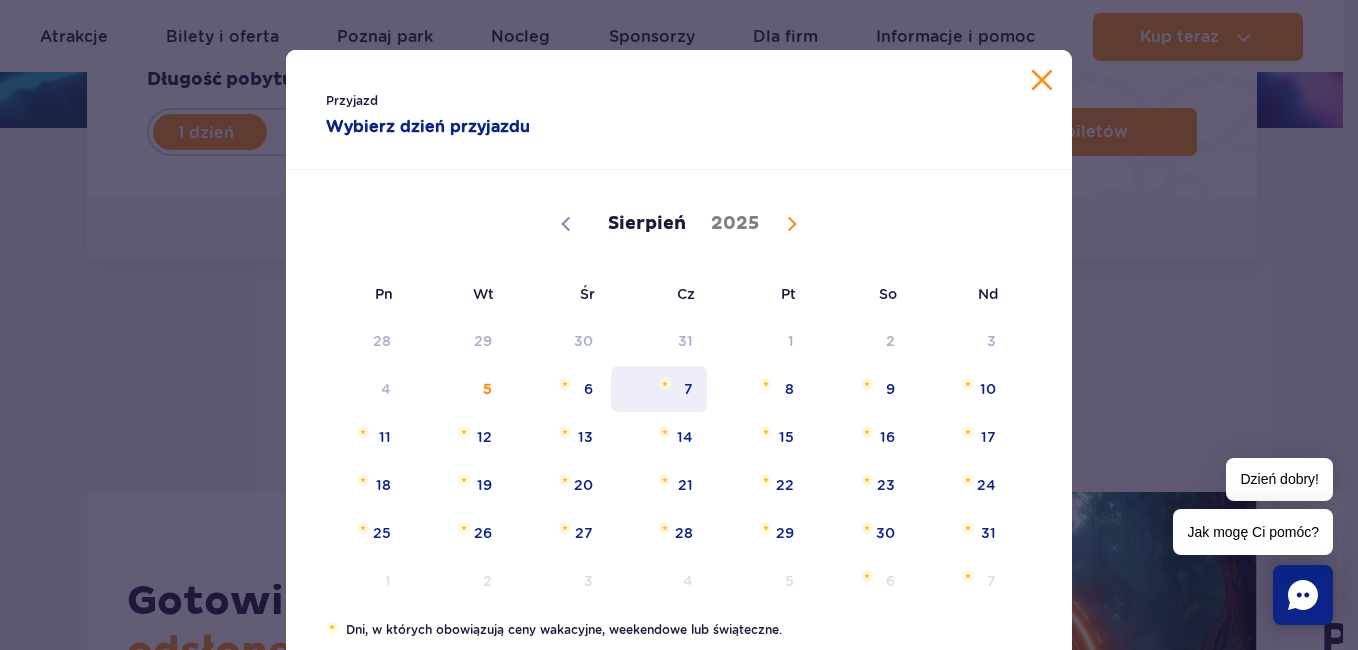 click on "7" at bounding box center (659, 389) 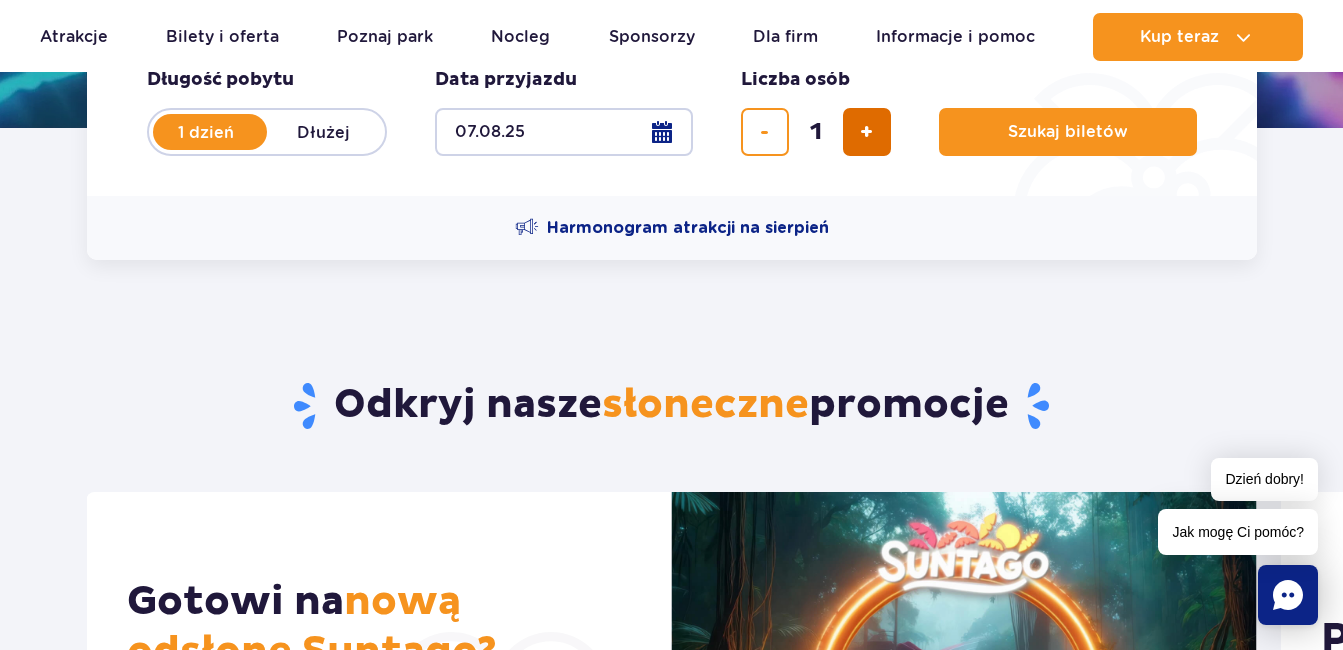 click at bounding box center (866, 132) 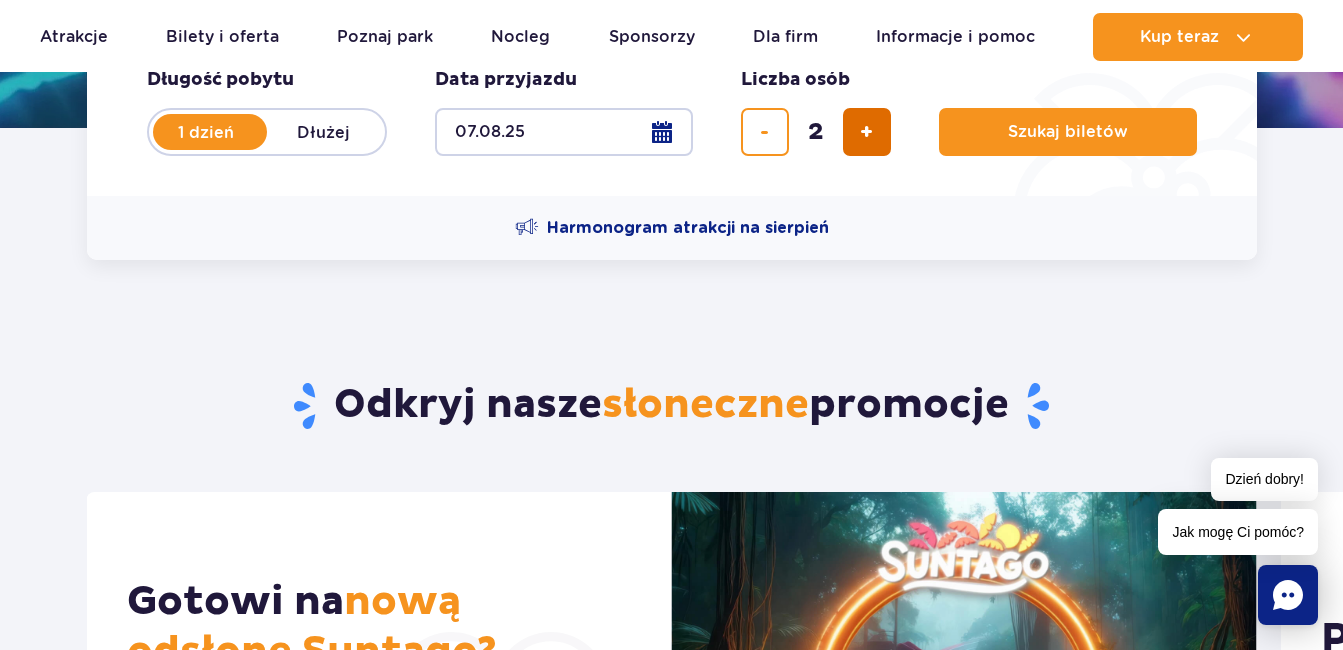click at bounding box center (866, 132) 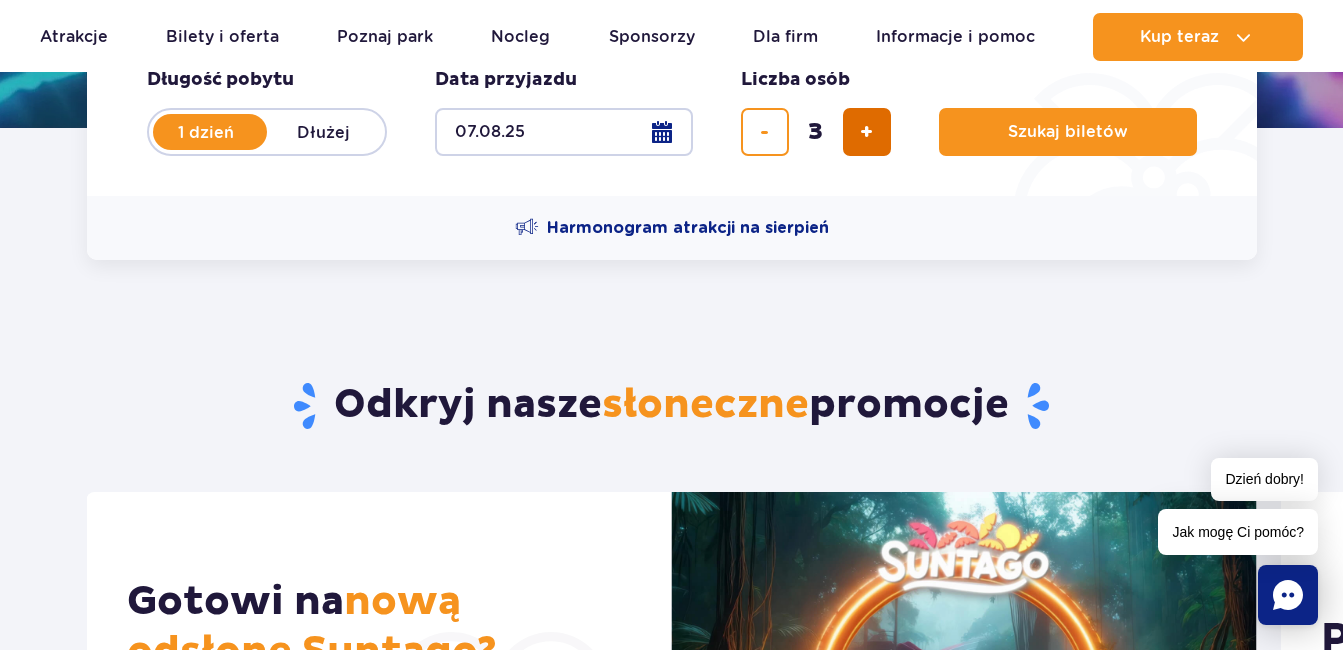 click at bounding box center [866, 132] 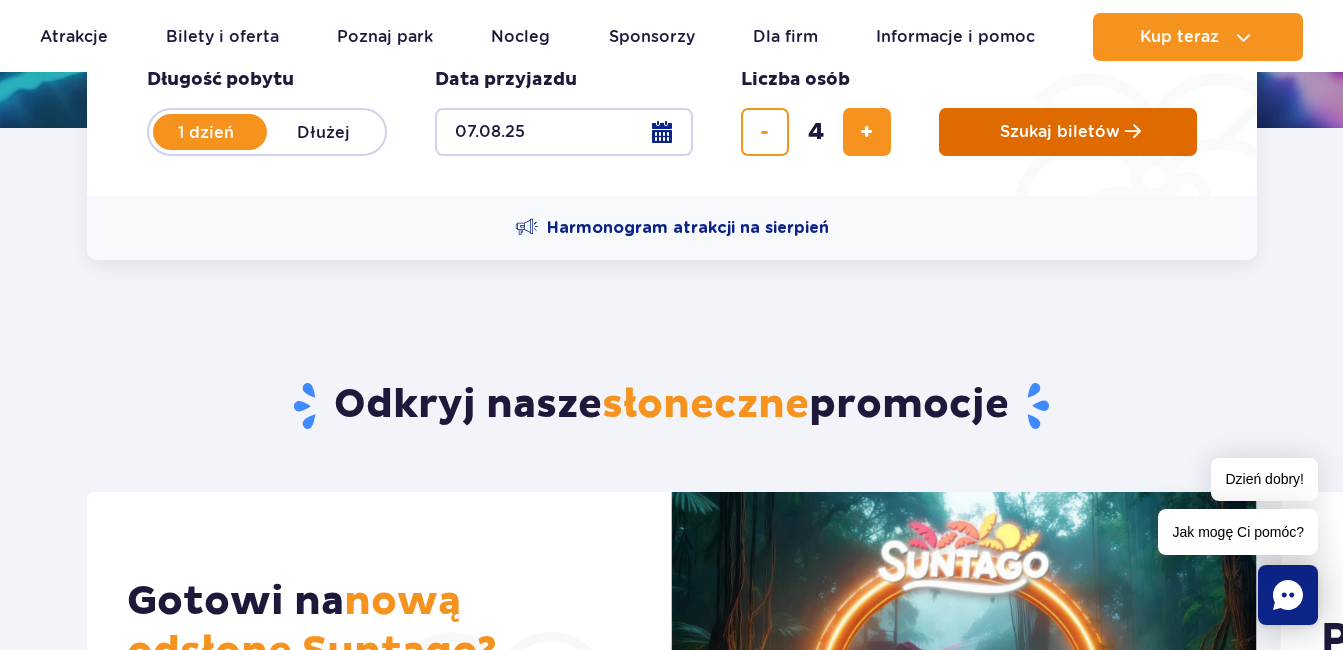 click on "Szukaj biletów" at bounding box center (1060, 132) 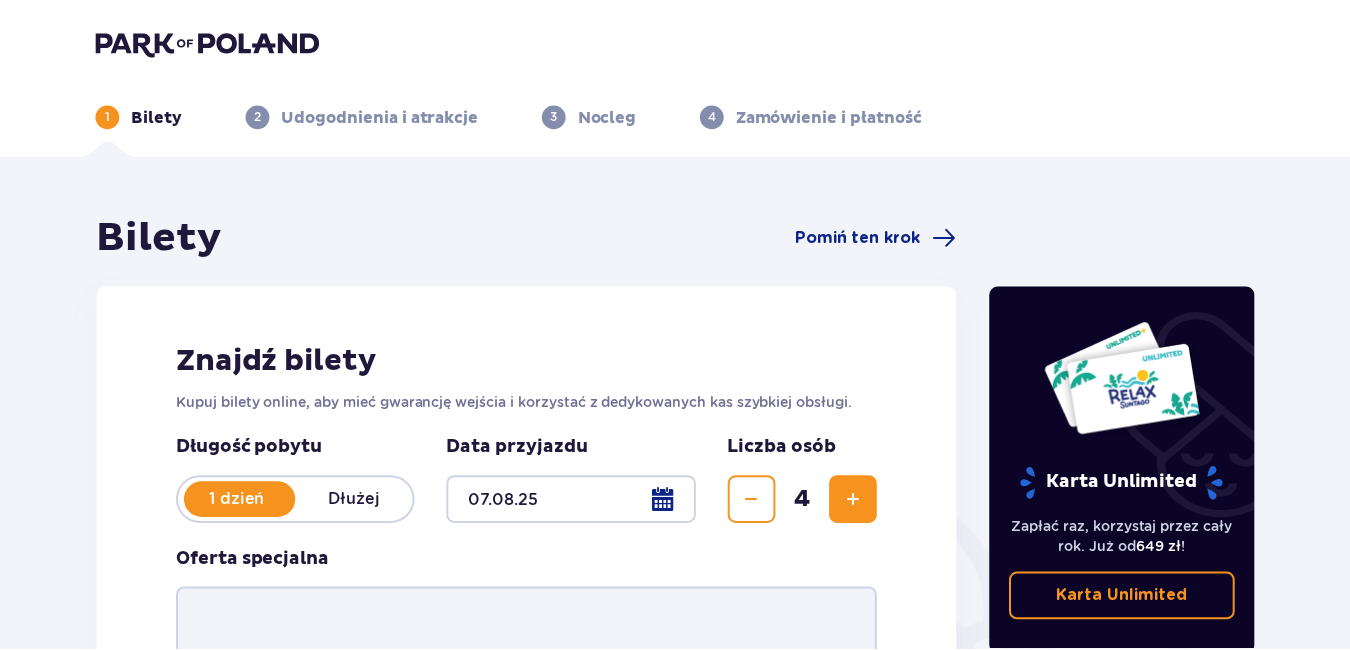 scroll, scrollTop: 0, scrollLeft: 0, axis: both 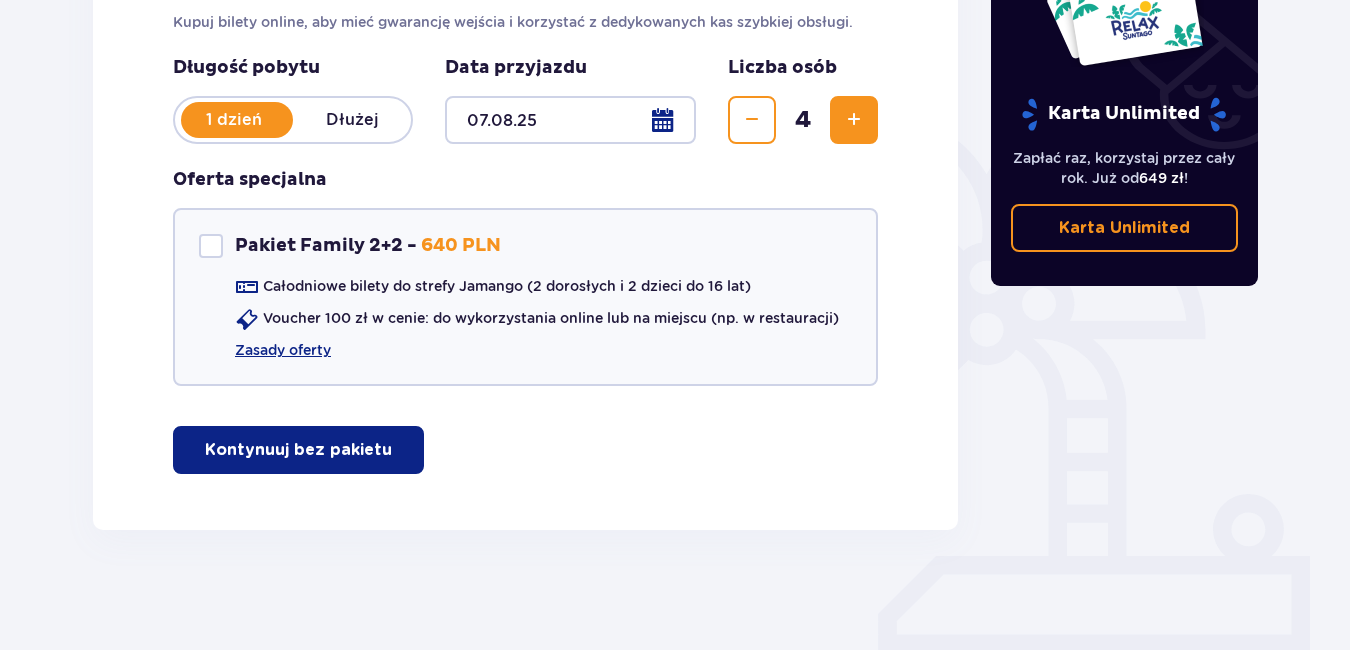click on "Kontynuuj bez pakietu" at bounding box center (298, 450) 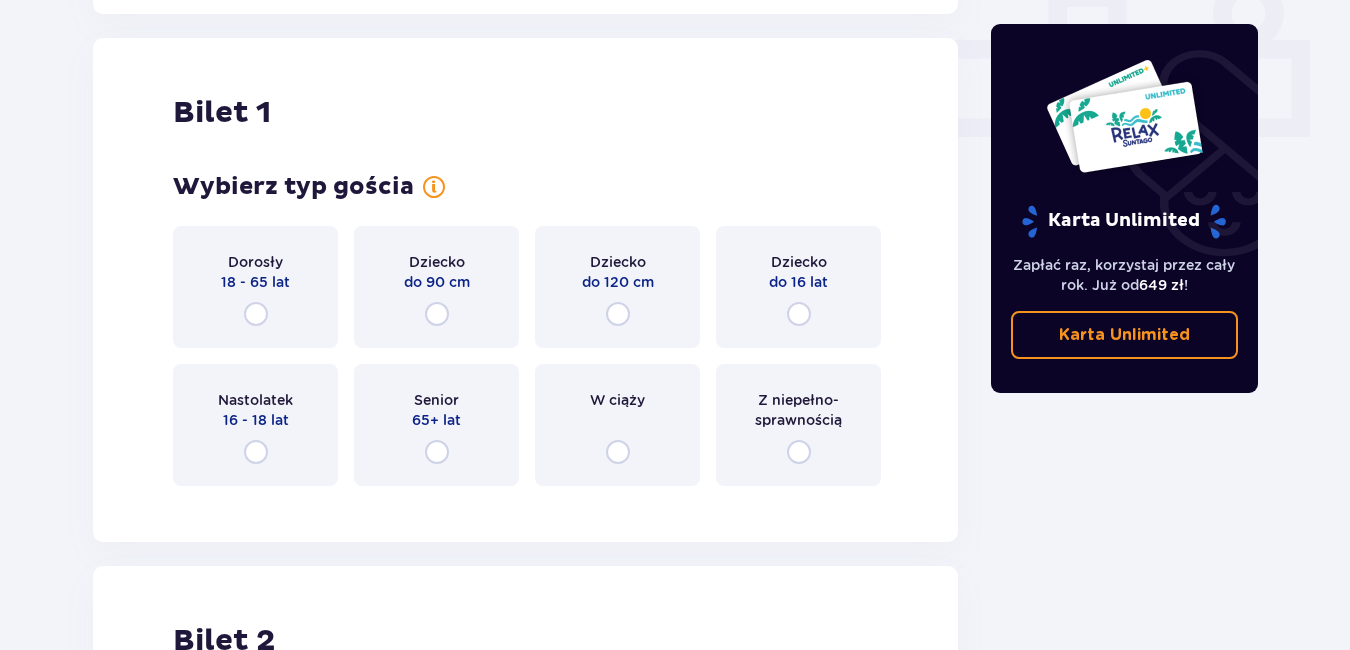 scroll, scrollTop: 910, scrollLeft: 0, axis: vertical 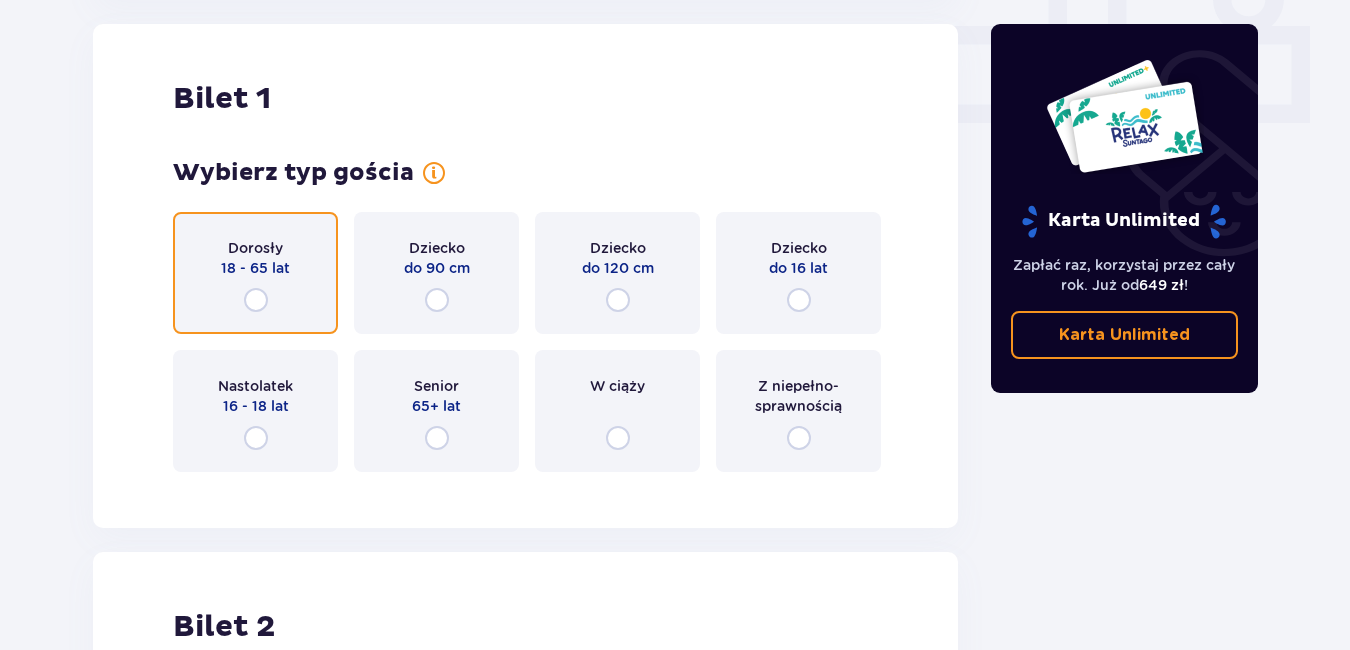 click at bounding box center [256, 300] 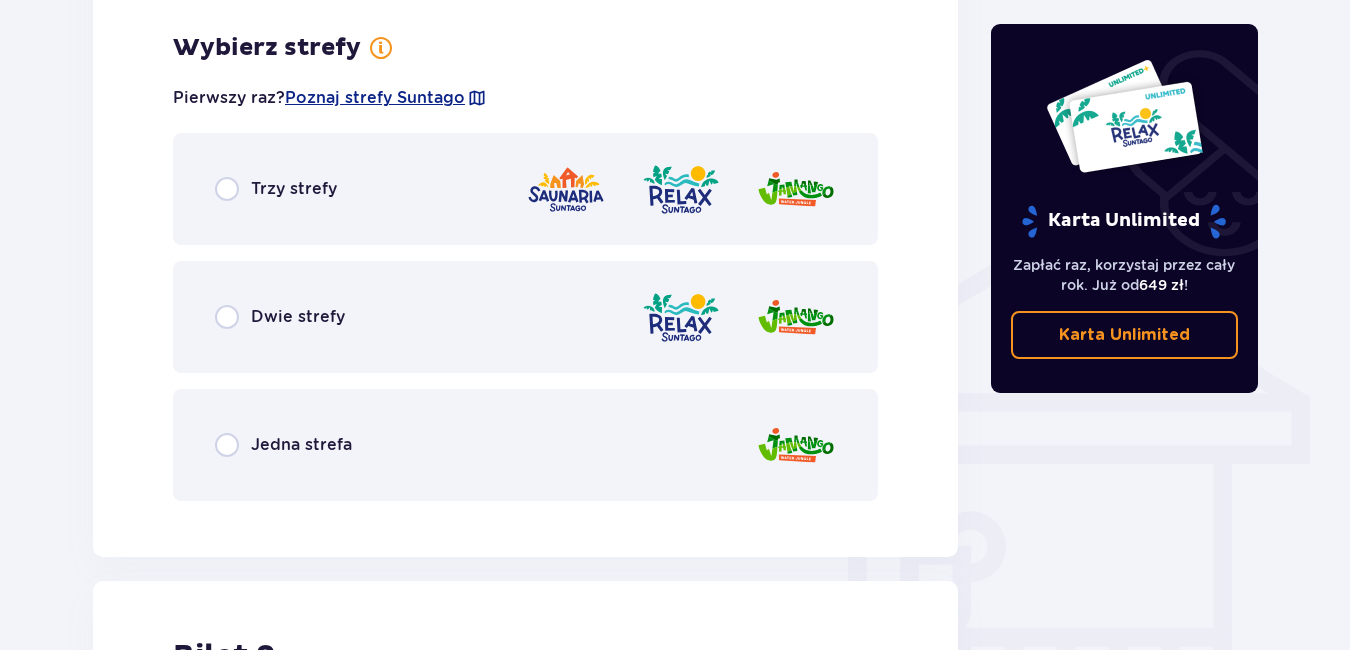 scroll, scrollTop: 1398, scrollLeft: 0, axis: vertical 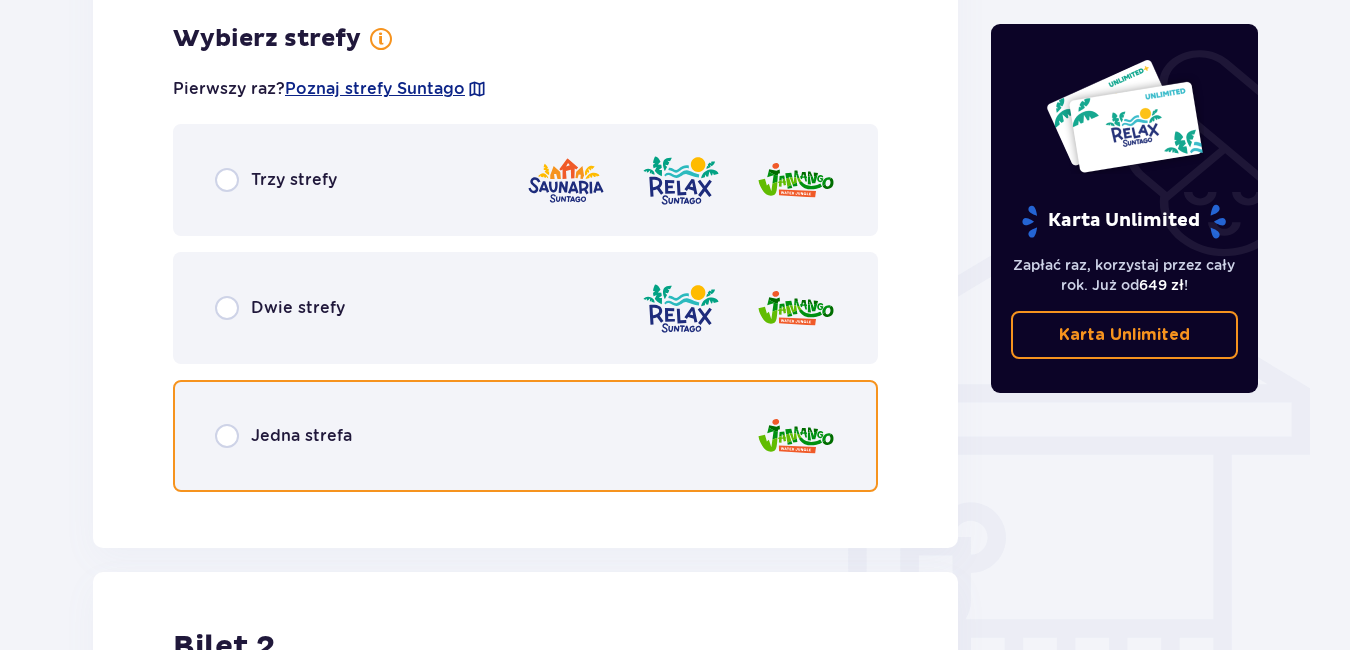 click at bounding box center [227, 436] 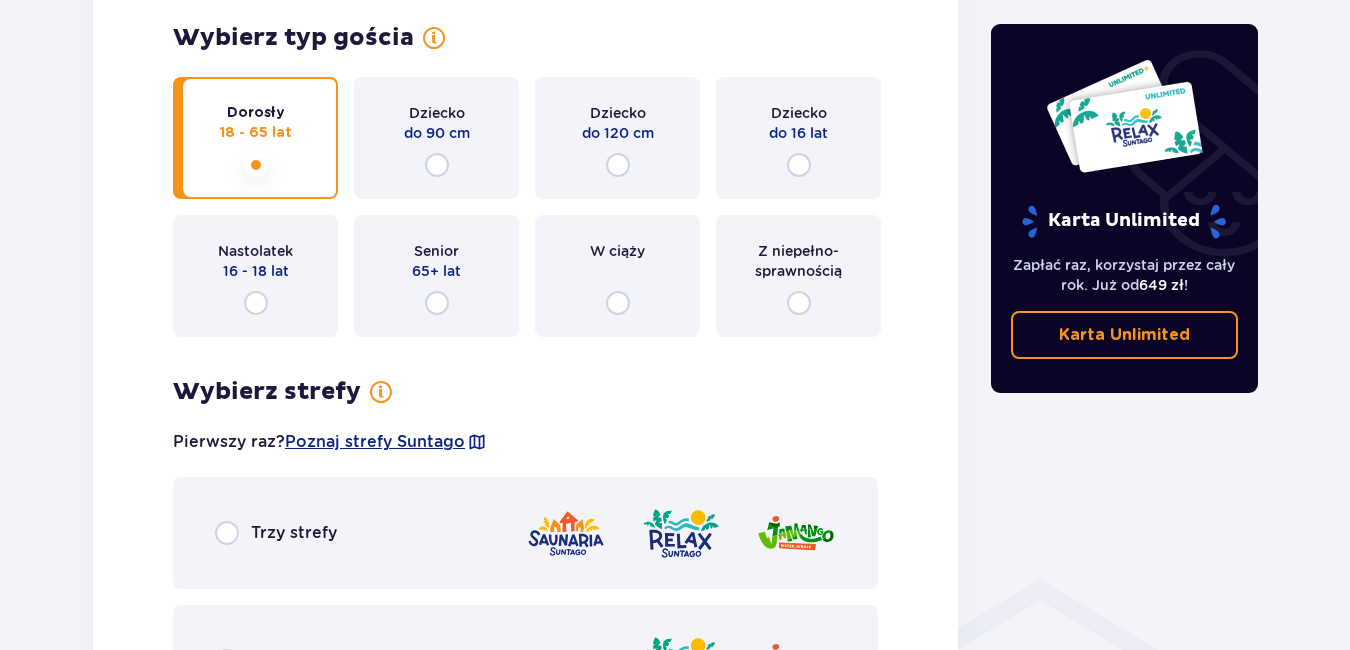 scroll, scrollTop: 1006, scrollLeft: 0, axis: vertical 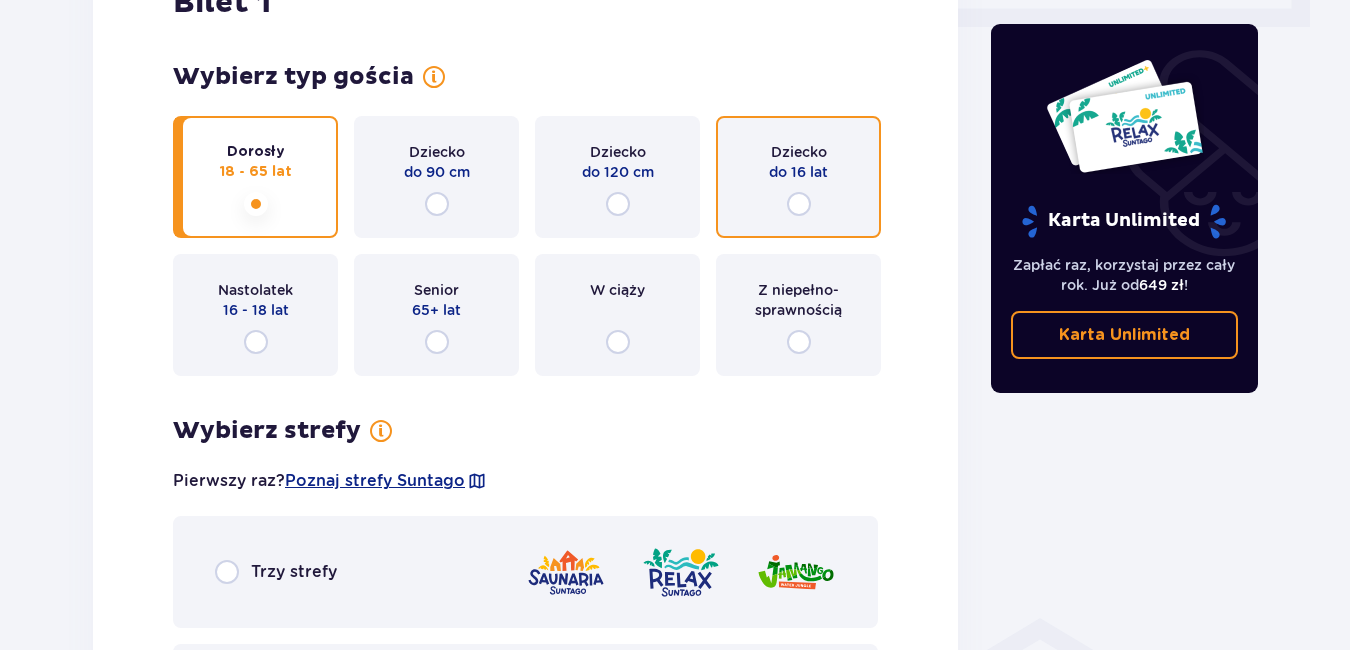 click at bounding box center (799, 204) 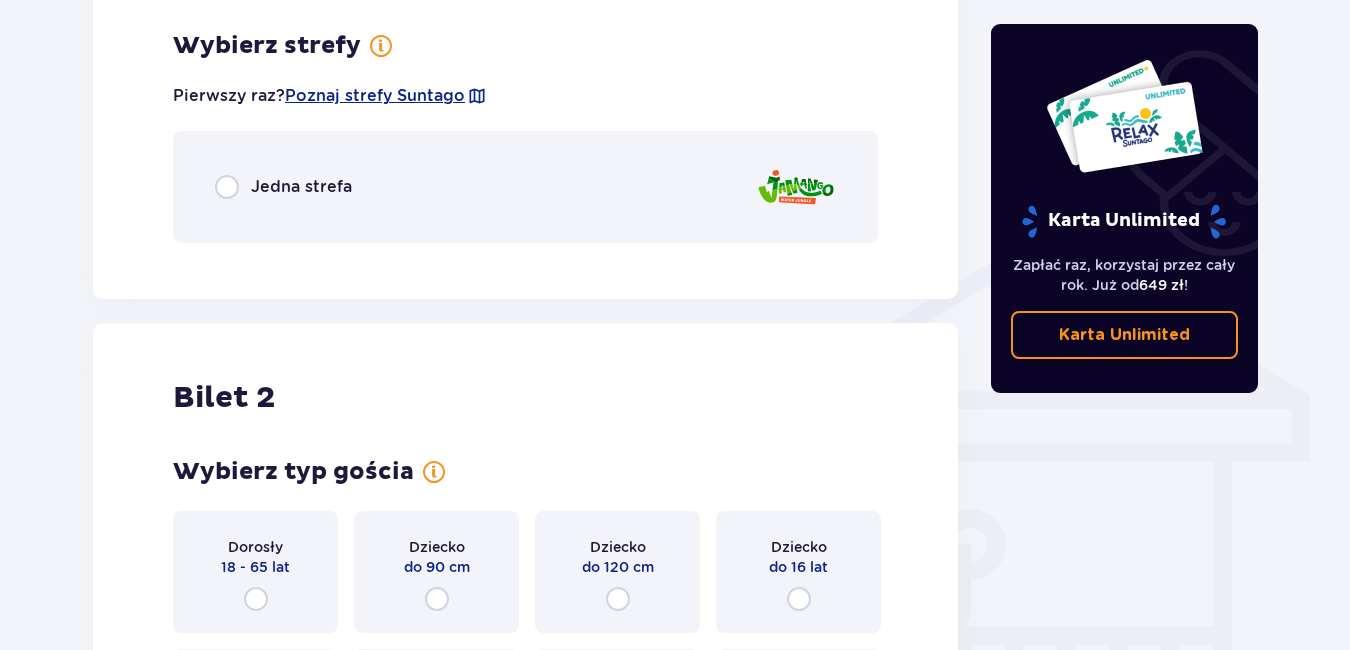 scroll, scrollTop: 1398, scrollLeft: 0, axis: vertical 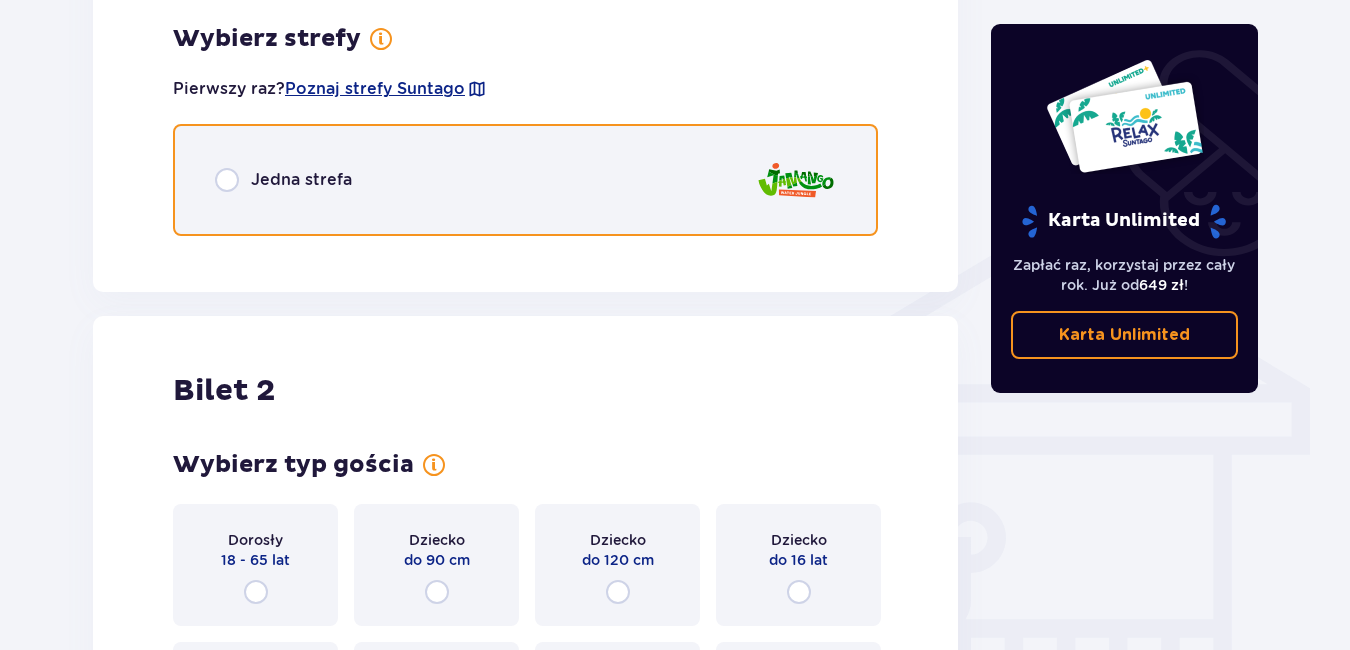 click at bounding box center (227, 180) 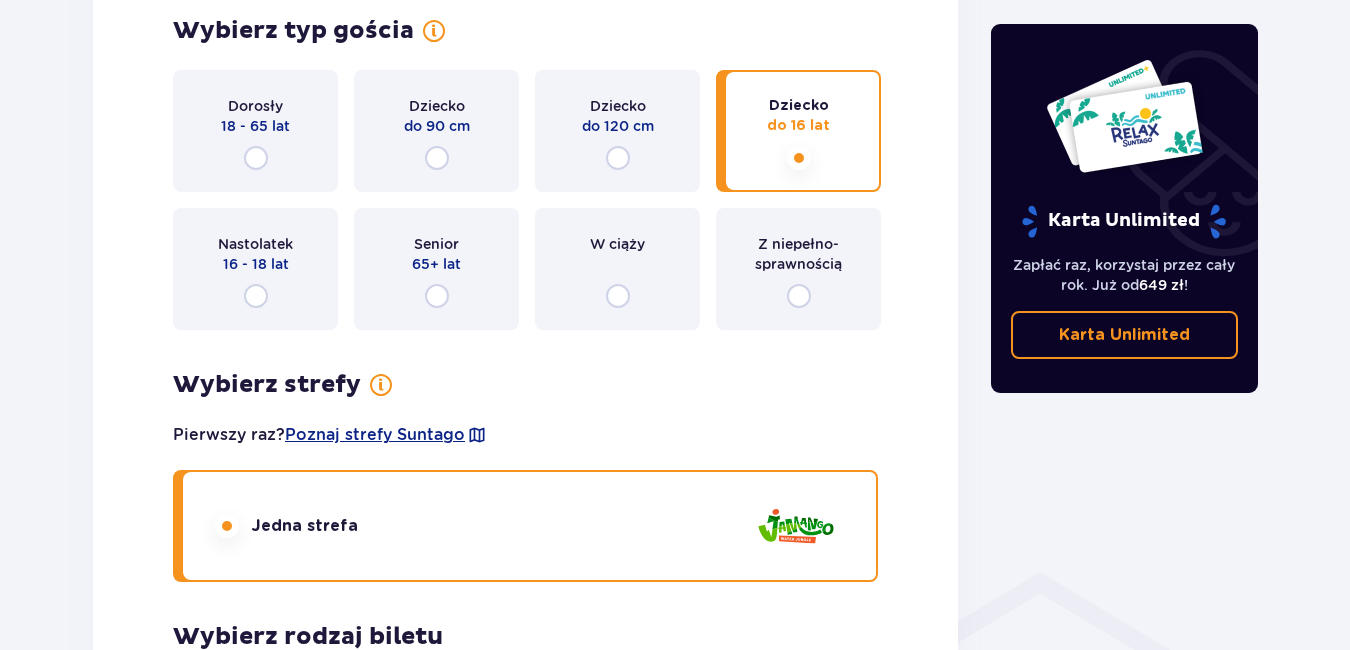scroll, scrollTop: 1050, scrollLeft: 0, axis: vertical 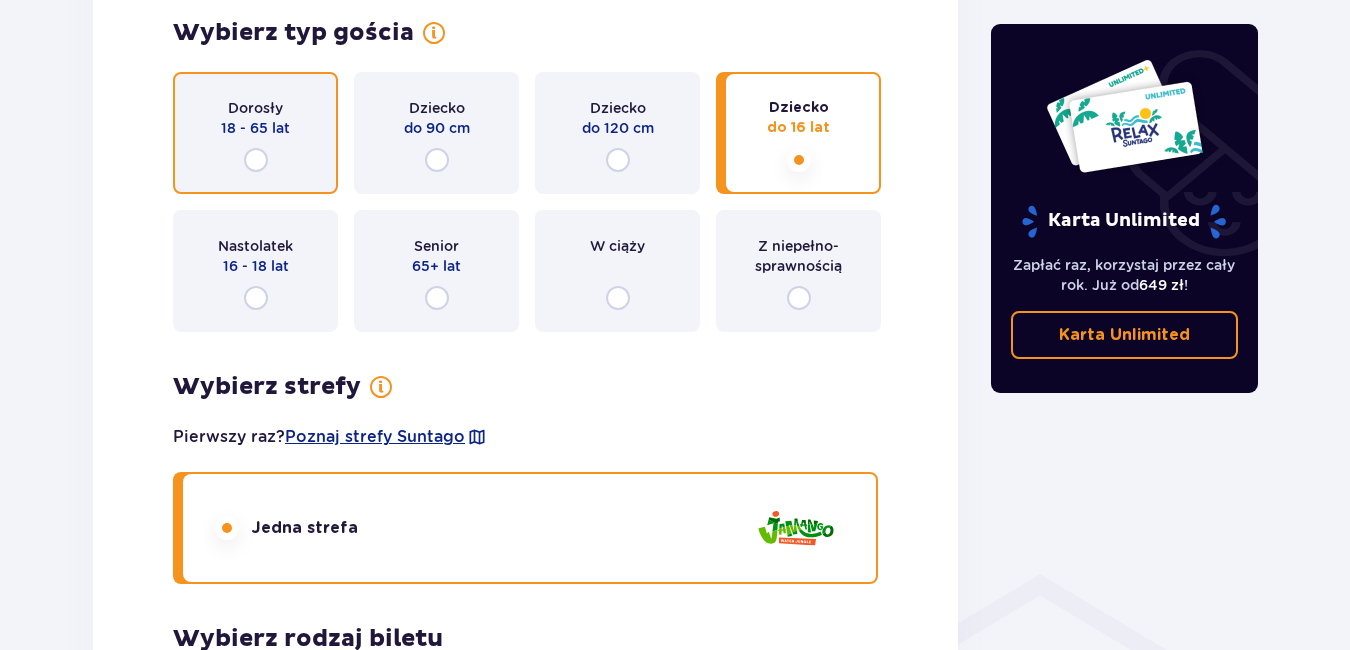 click at bounding box center (256, 160) 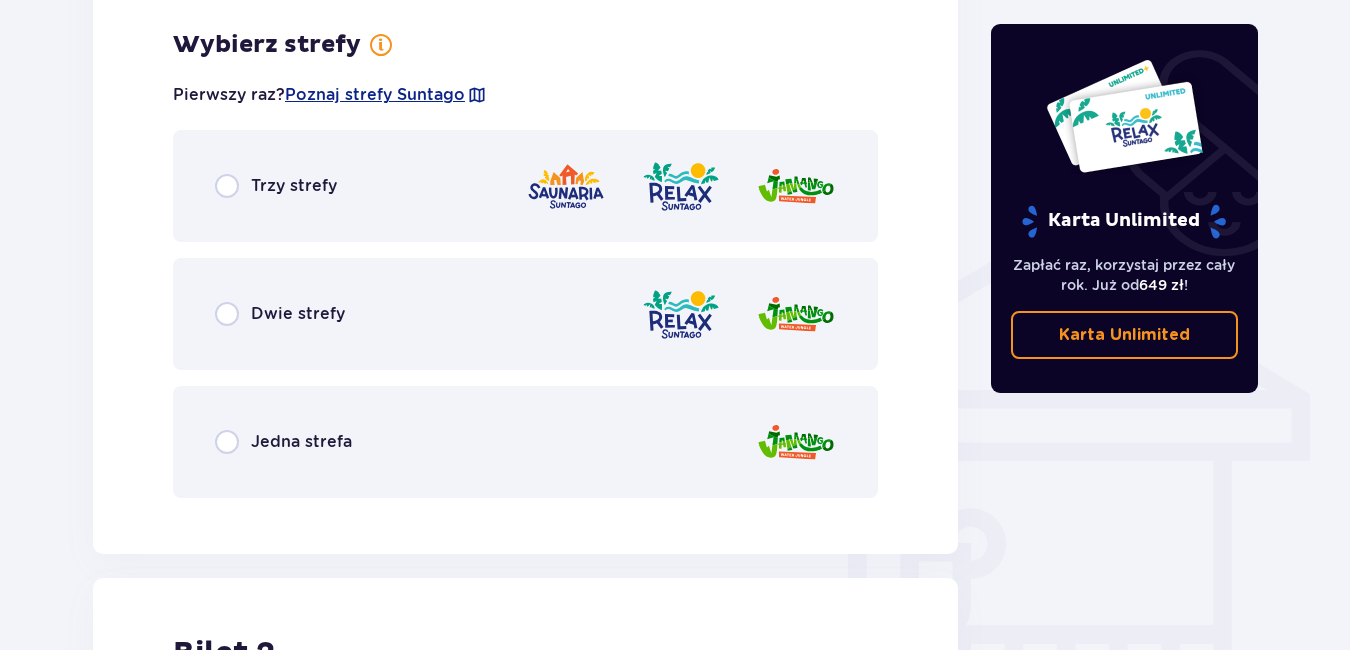 scroll, scrollTop: 1398, scrollLeft: 0, axis: vertical 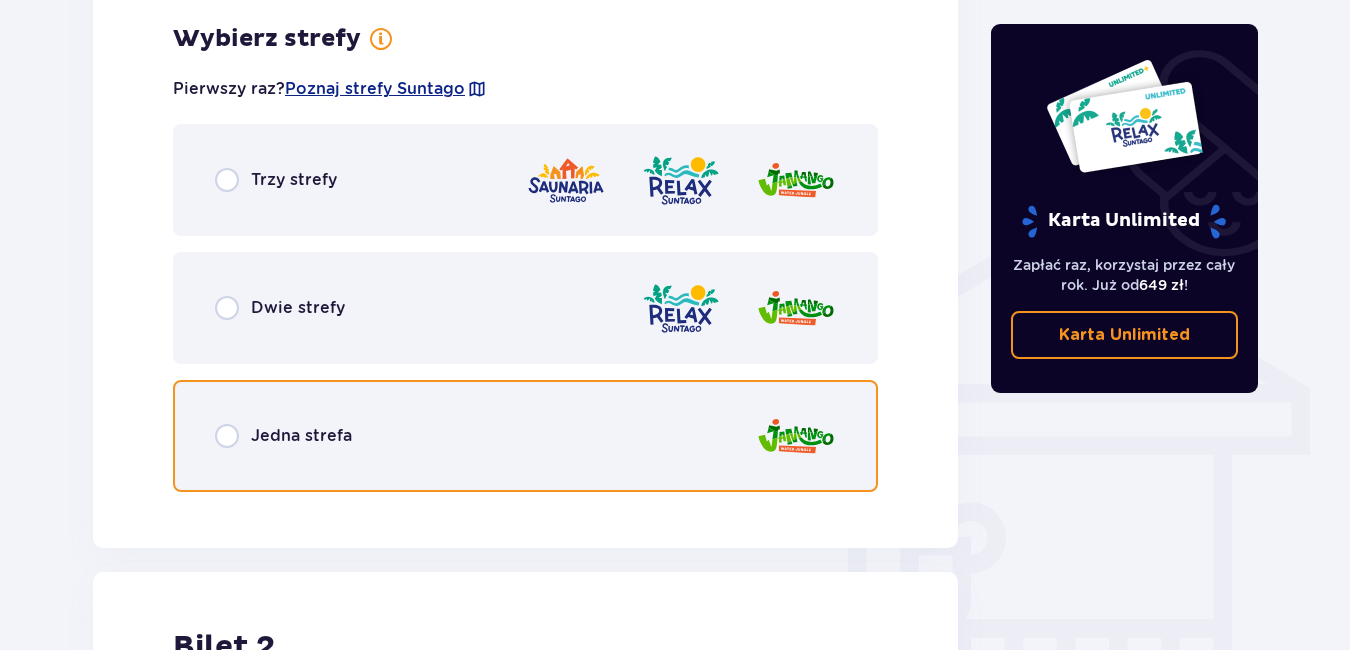 click at bounding box center (227, 436) 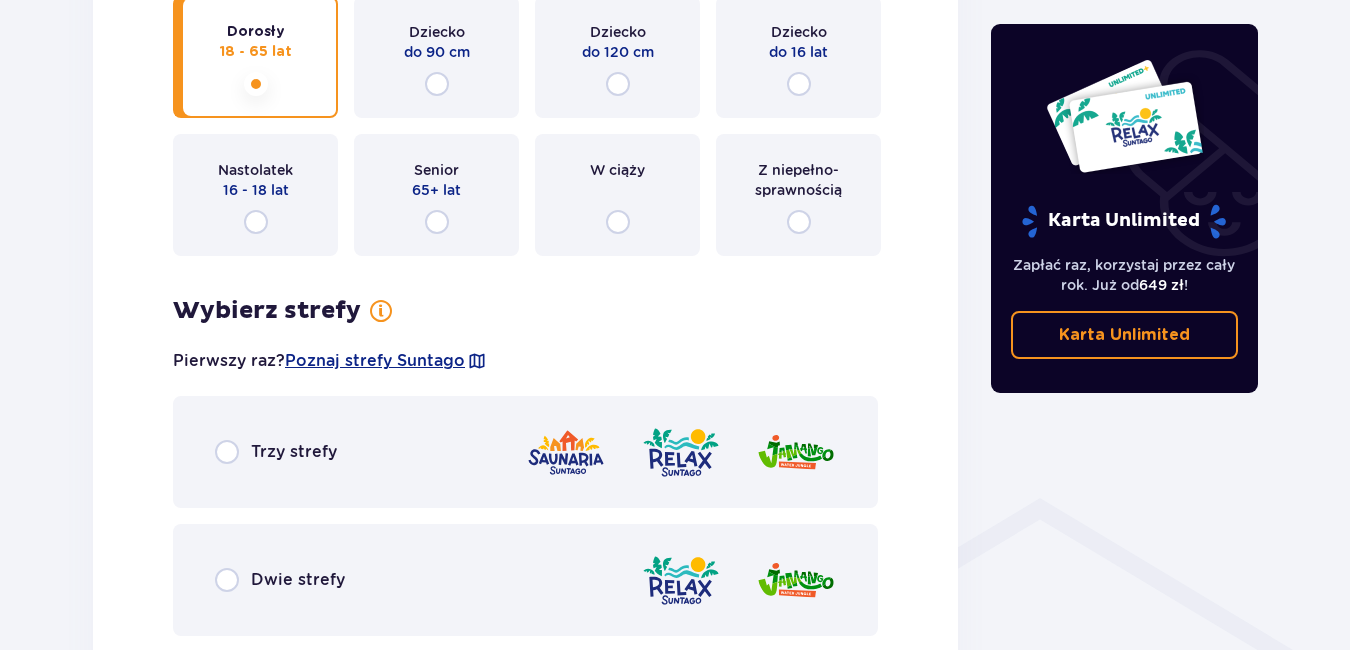 scroll, scrollTop: 1106, scrollLeft: 0, axis: vertical 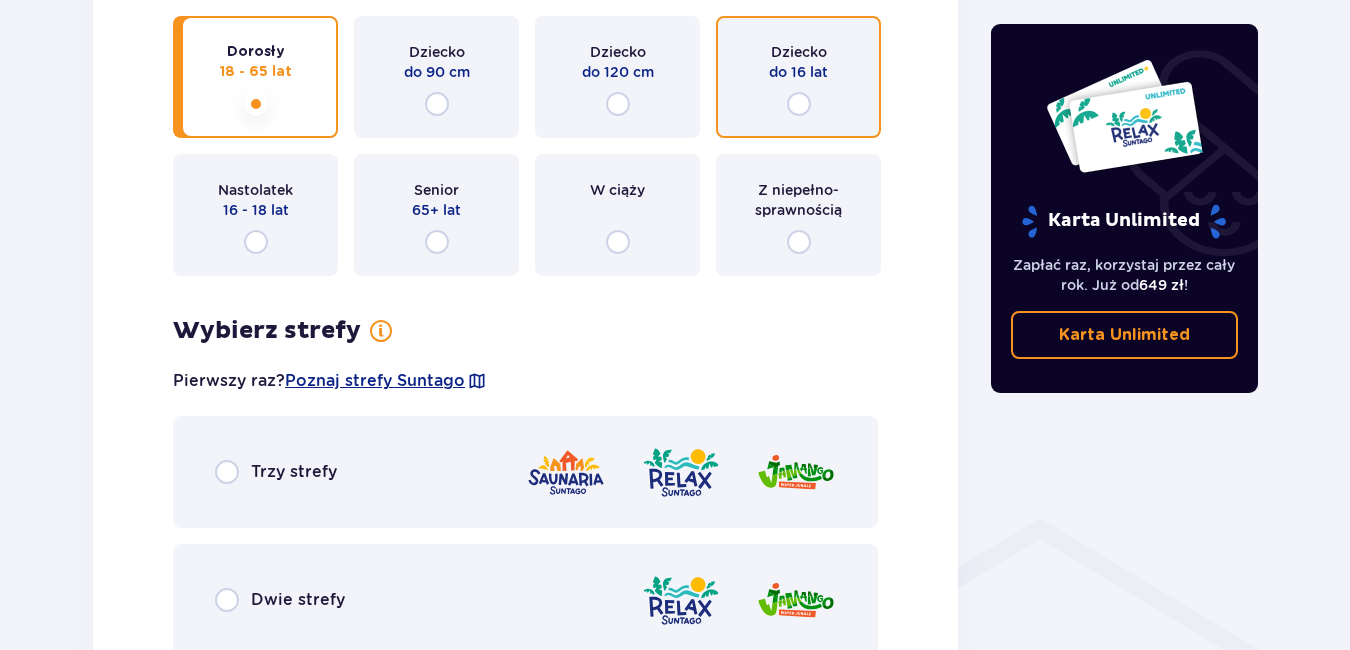 click at bounding box center (799, 104) 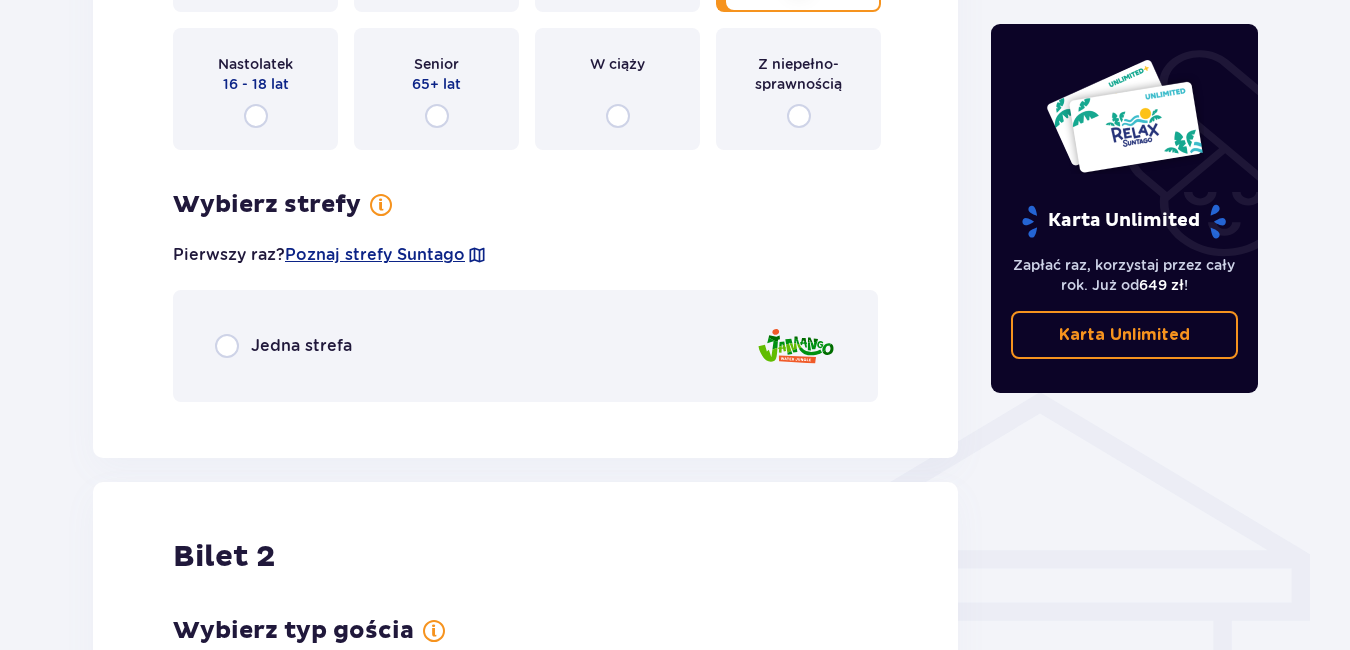 scroll, scrollTop: 1098, scrollLeft: 0, axis: vertical 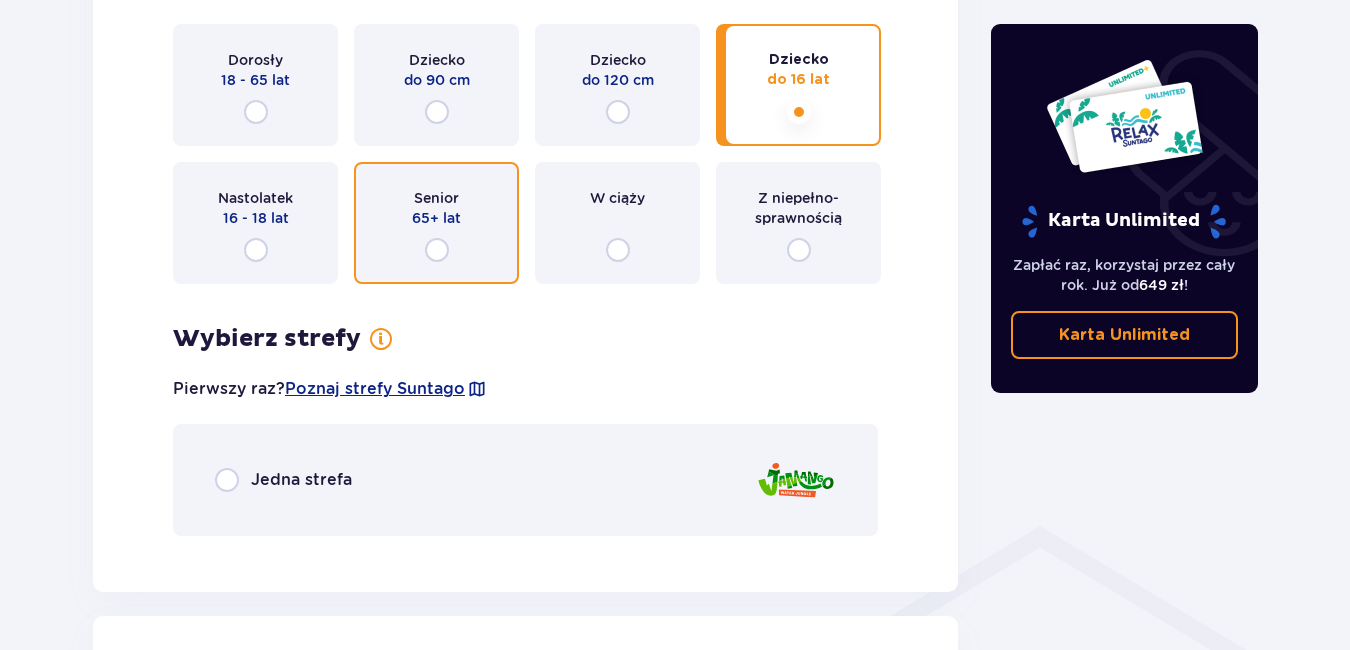 click at bounding box center (437, 250) 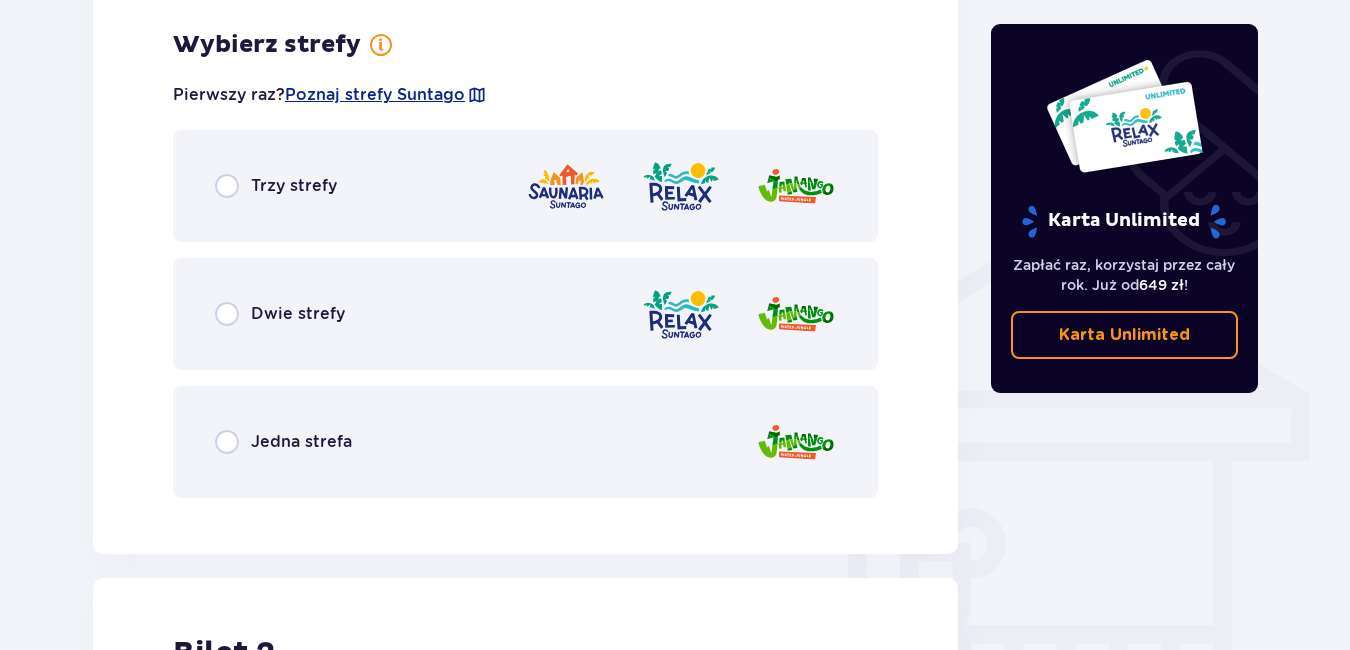 scroll, scrollTop: 1398, scrollLeft: 0, axis: vertical 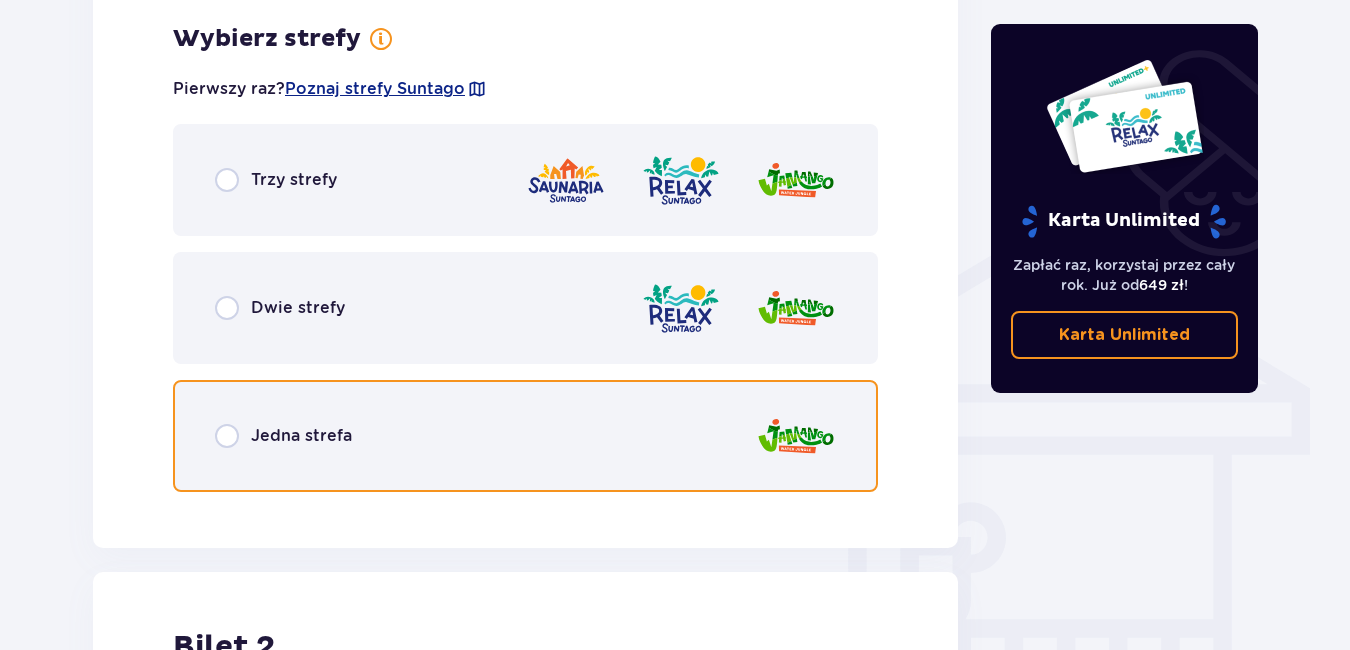 click at bounding box center (227, 436) 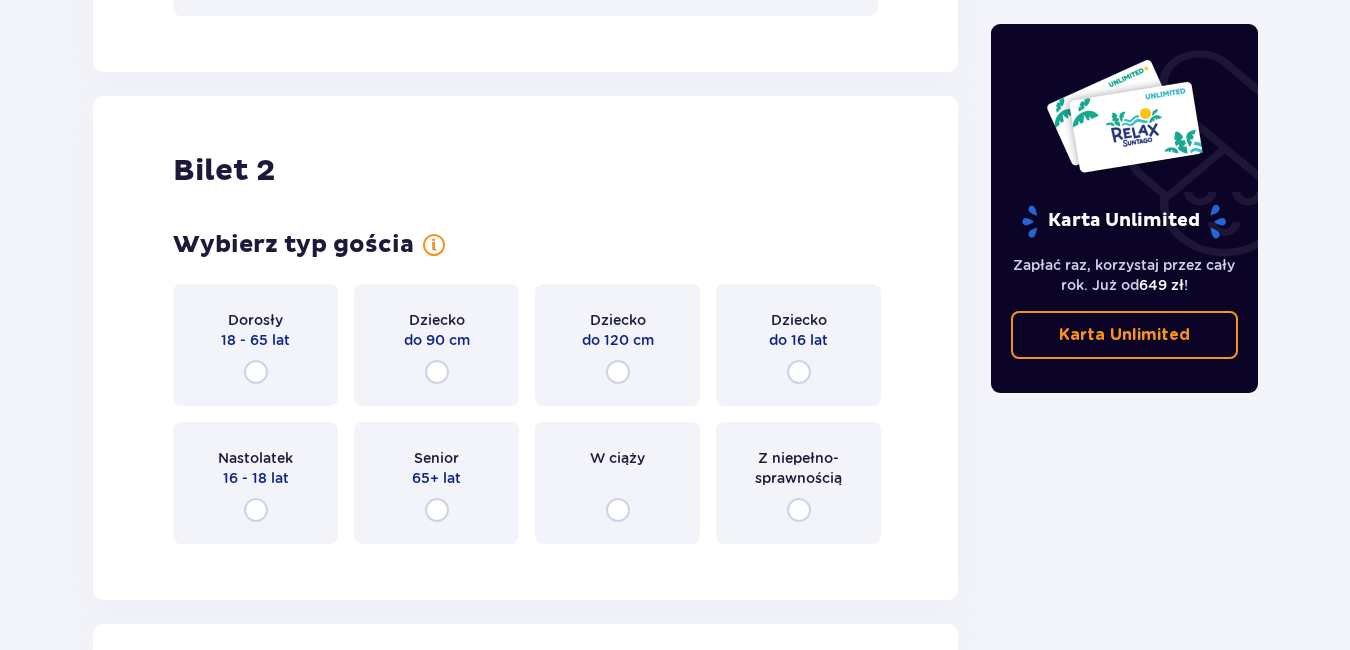 scroll, scrollTop: 2371, scrollLeft: 0, axis: vertical 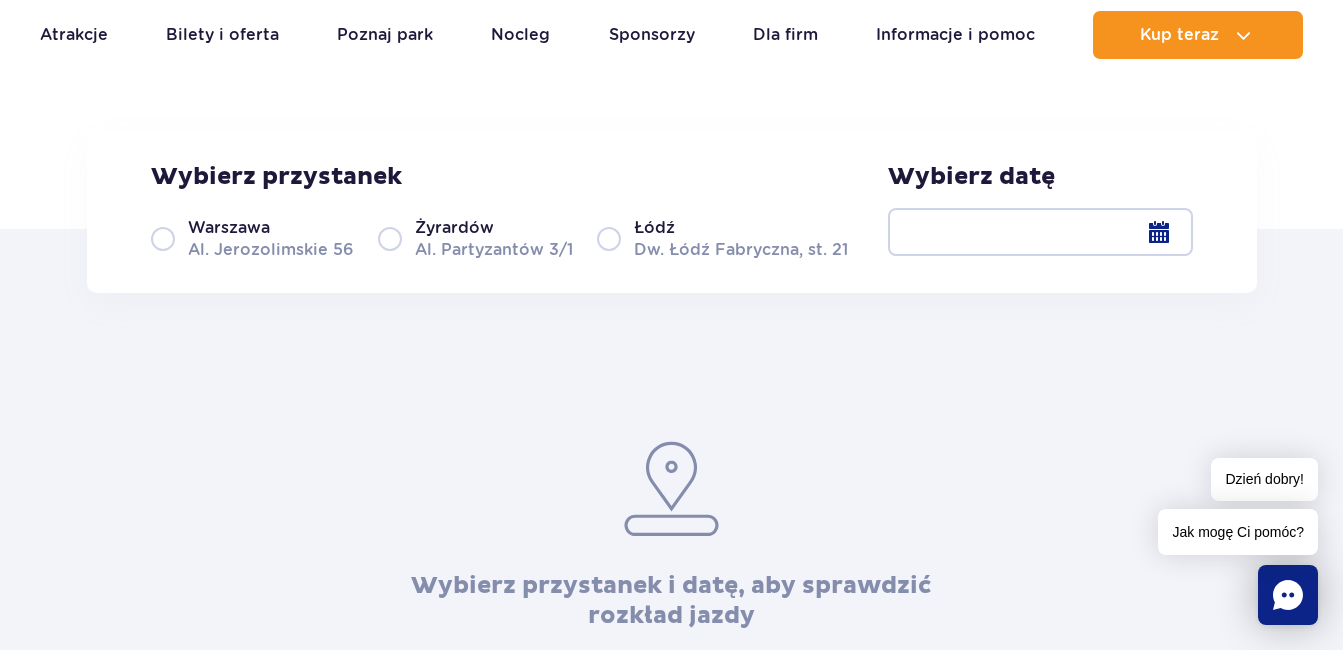 click on "Łódź Dw. Łódź Fabryczna, st. 21" at bounding box center [722, 238] 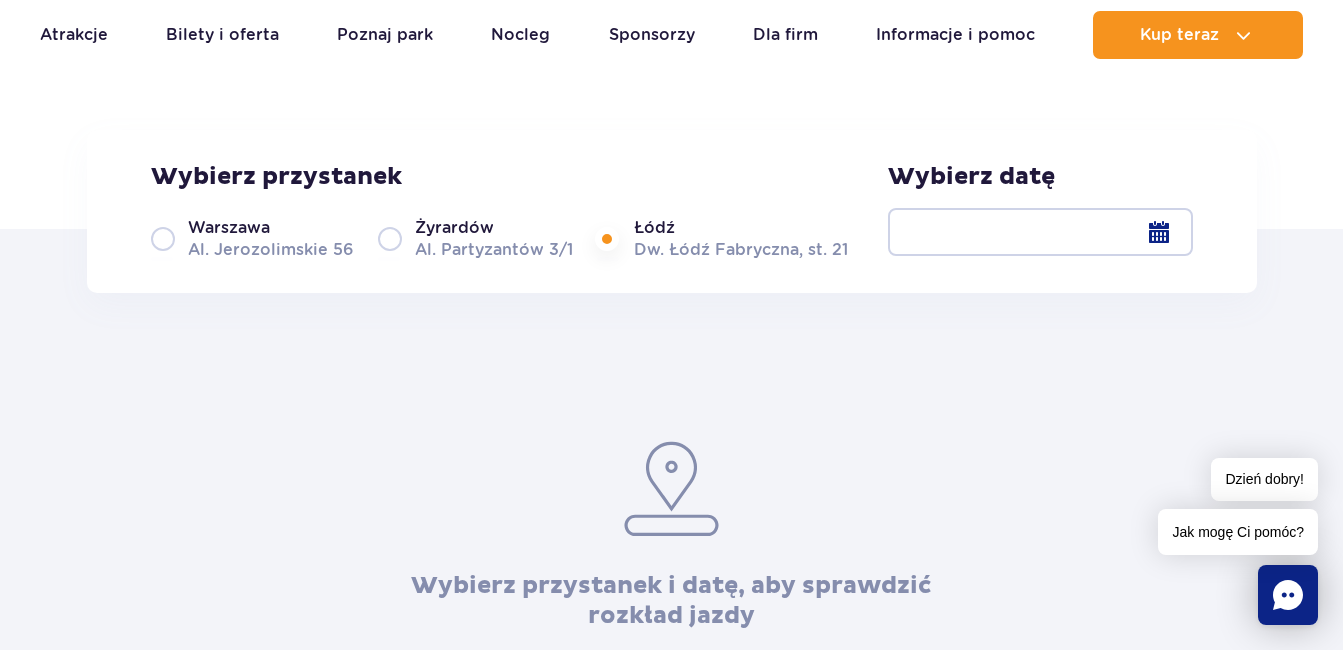 click at bounding box center [1040, 232] 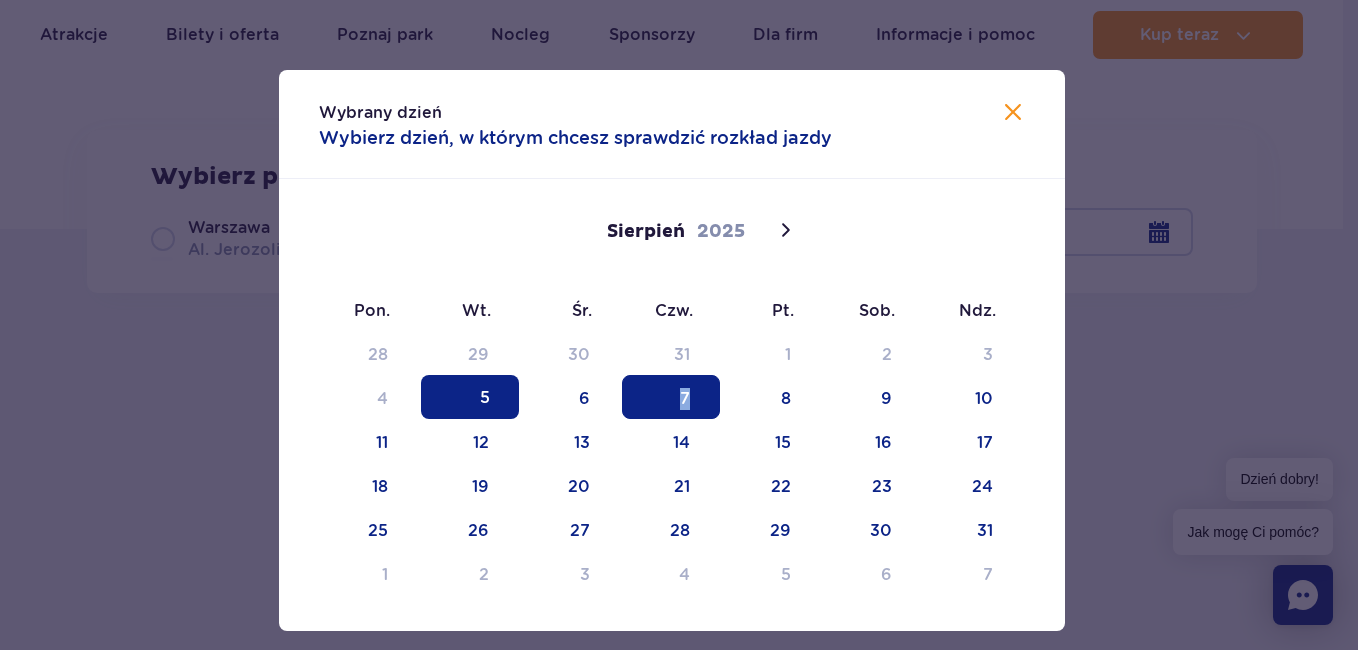 click on "7" at bounding box center (671, 397) 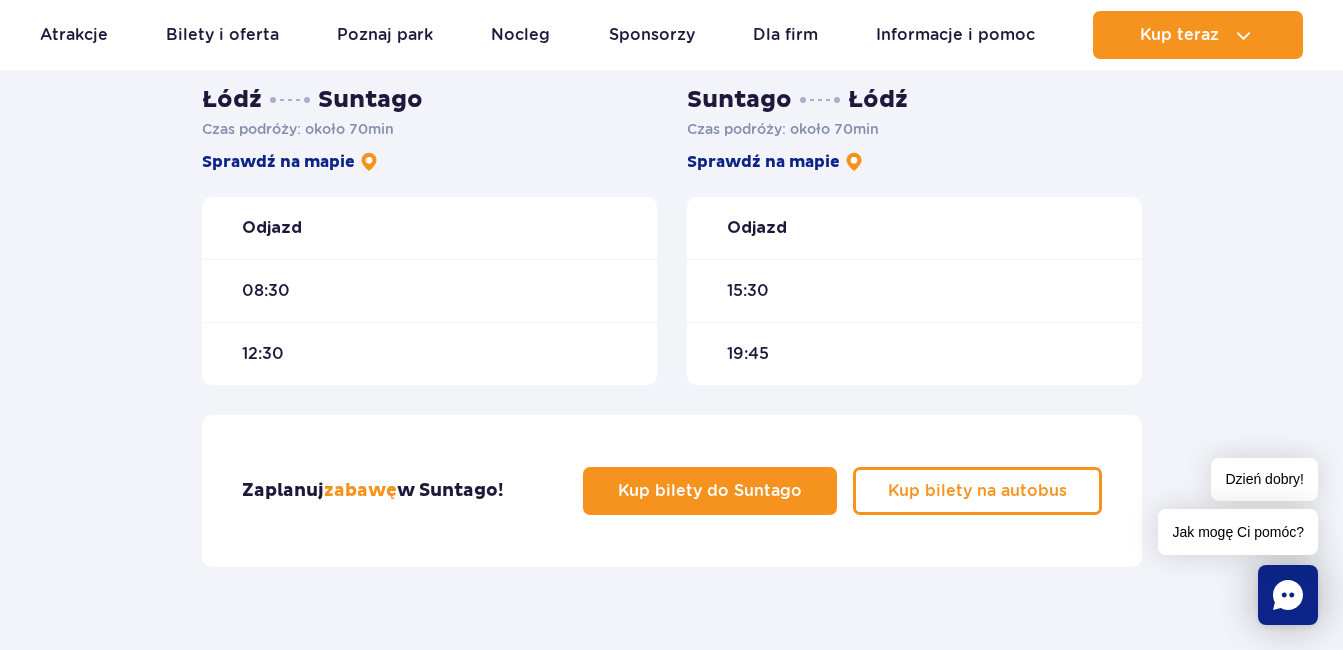 scroll, scrollTop: 600, scrollLeft: 0, axis: vertical 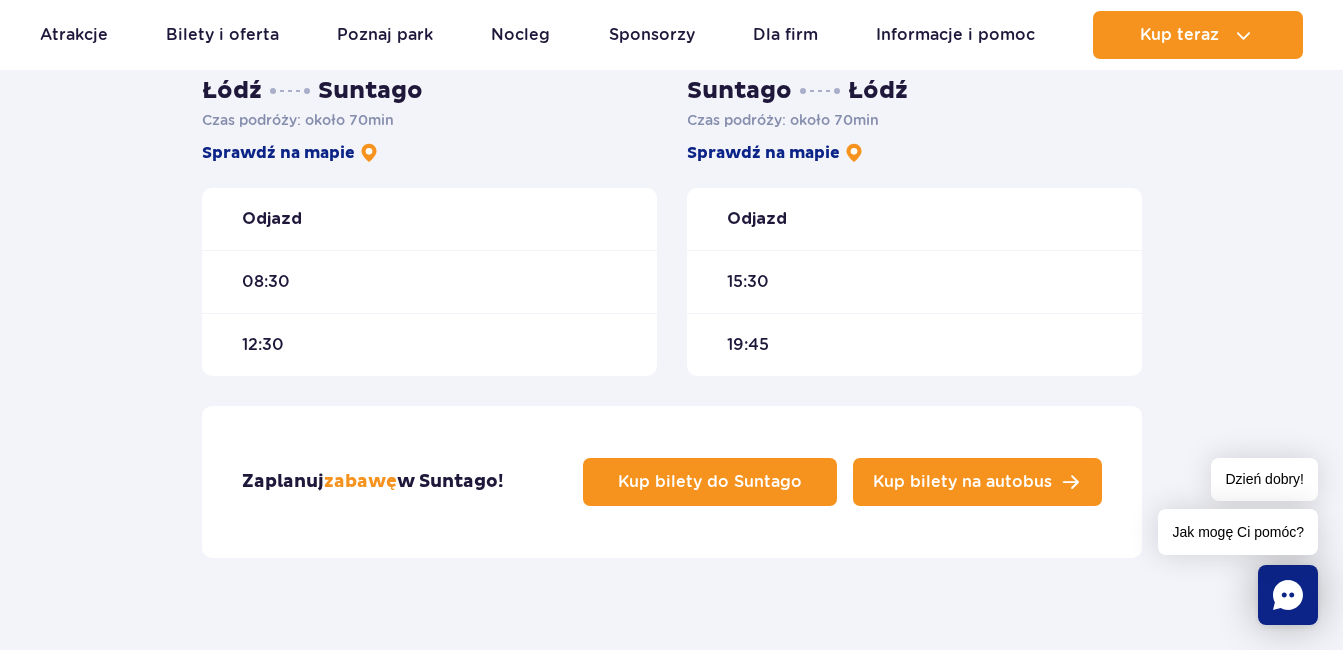 click on "Kup bilety na autobus" at bounding box center [962, 482] 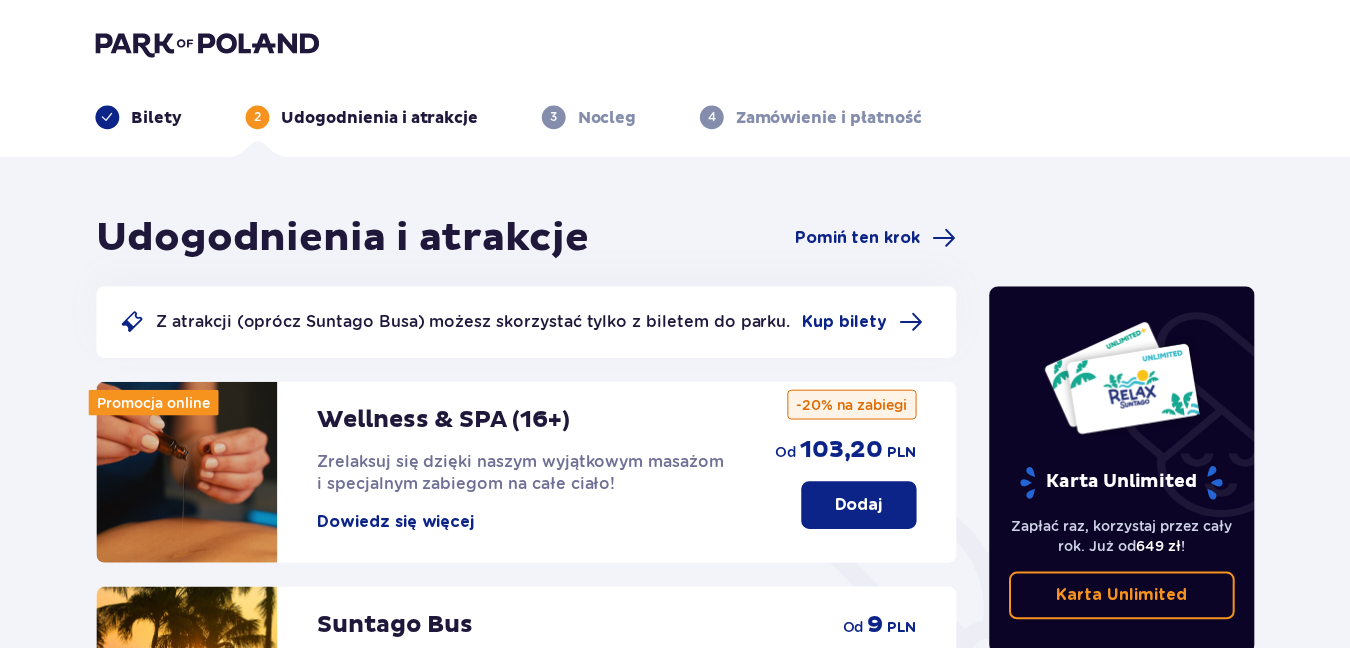 scroll, scrollTop: 0, scrollLeft: 0, axis: both 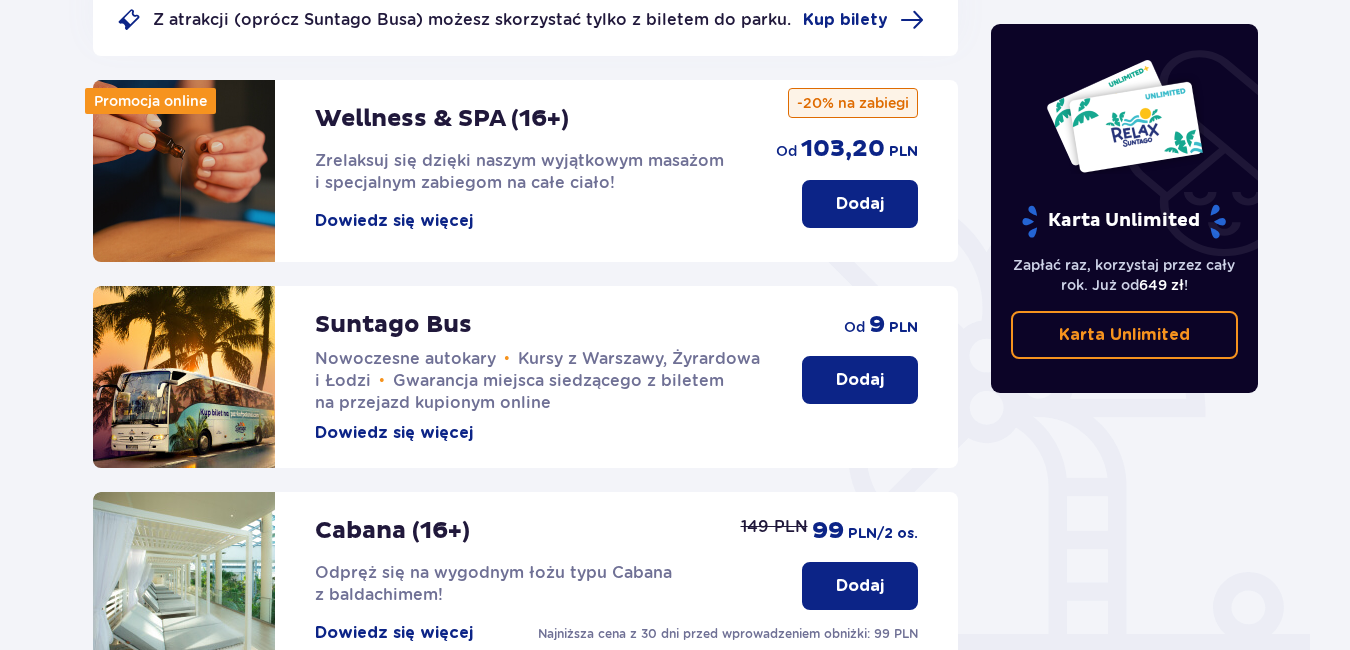 click on "Dodaj" at bounding box center (860, 380) 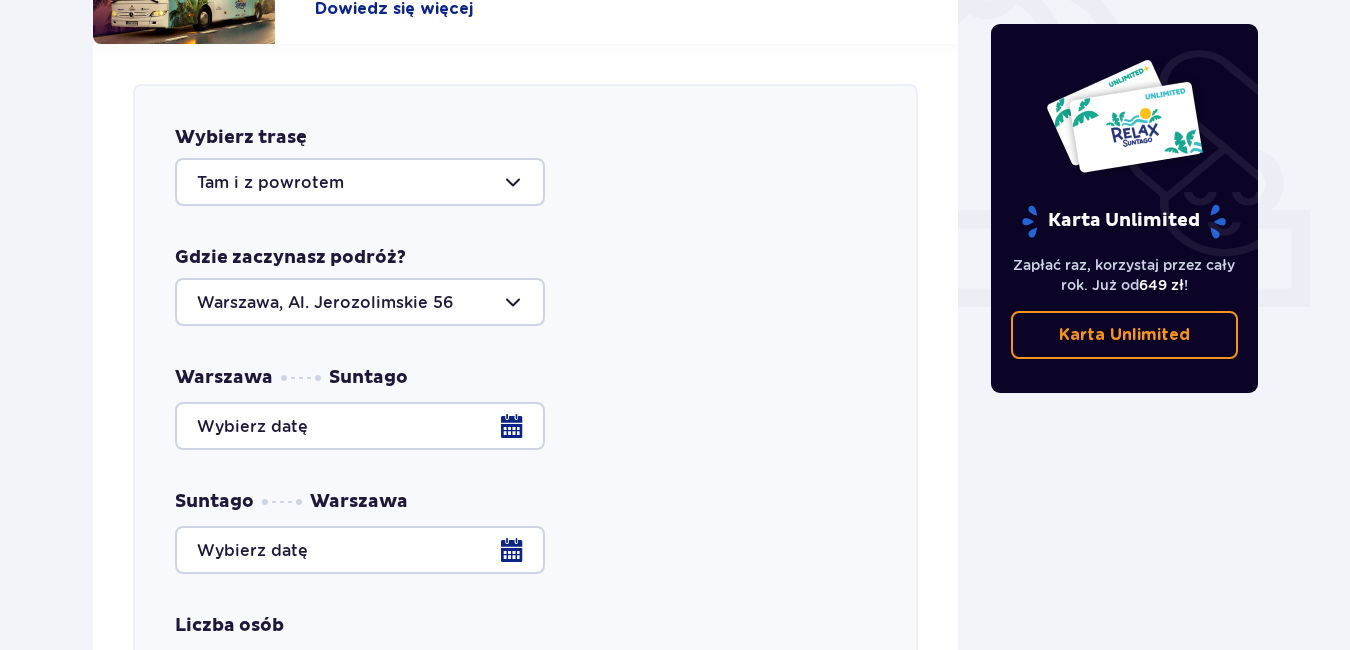 scroll, scrollTop: 786, scrollLeft: 0, axis: vertical 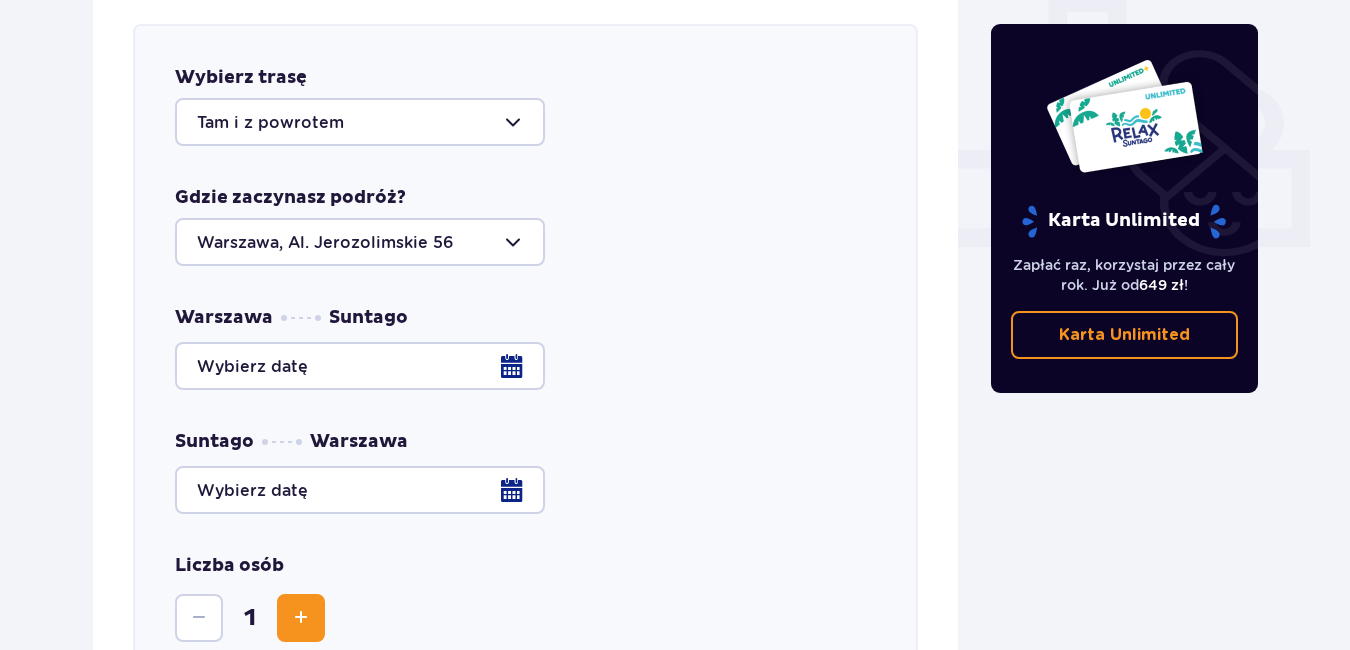 click at bounding box center (360, 242) 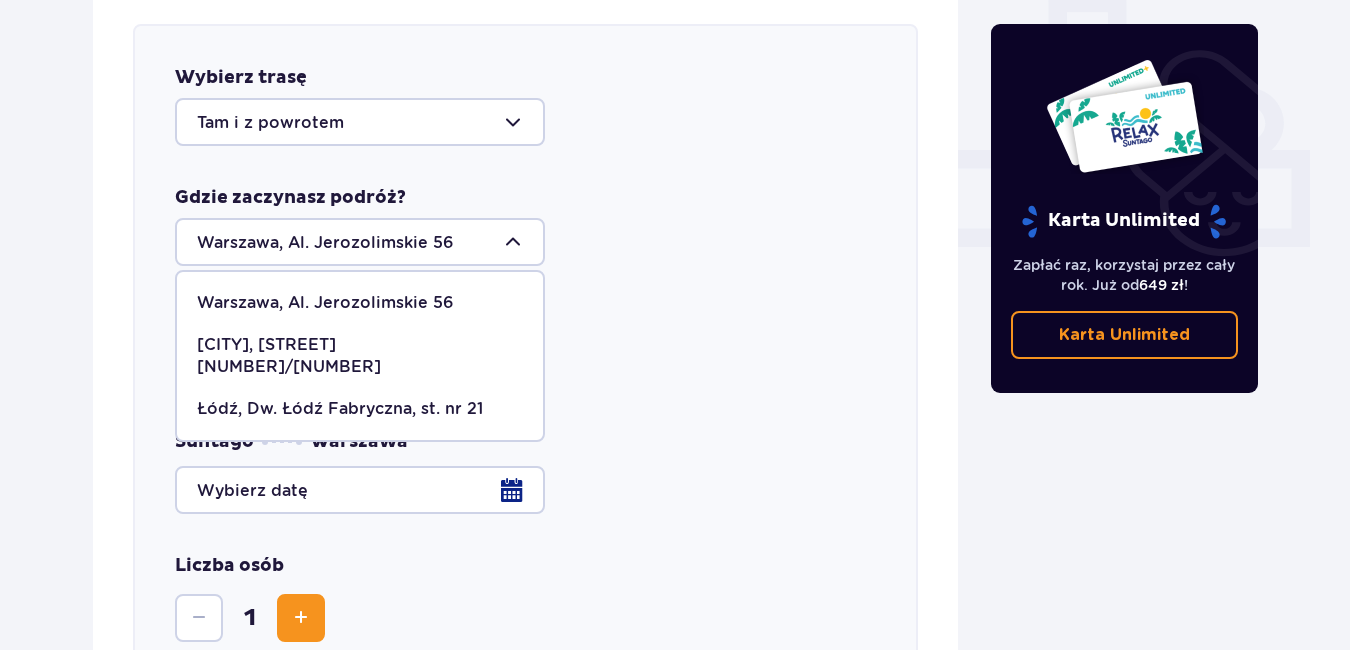click on "Łódź, Dw. Łódź Fabryczna, st. nr 21" at bounding box center [340, 409] 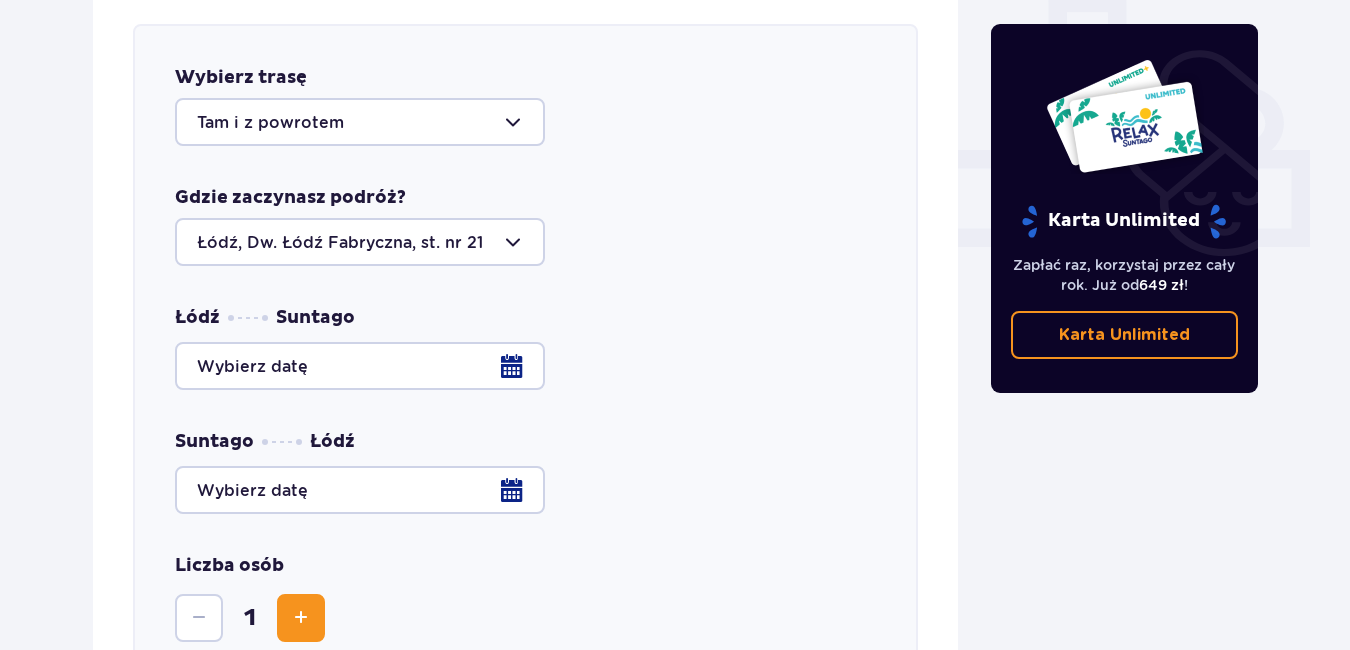 click at bounding box center [525, 366] 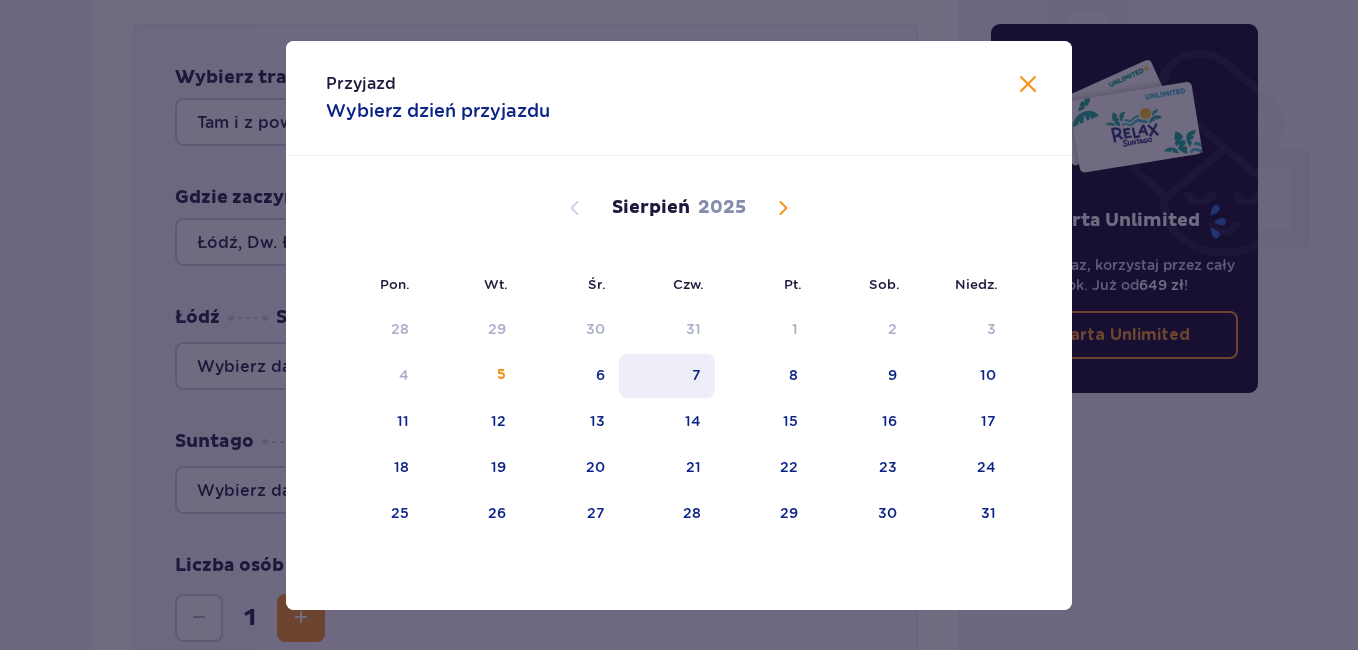 click on "7" at bounding box center (696, 375) 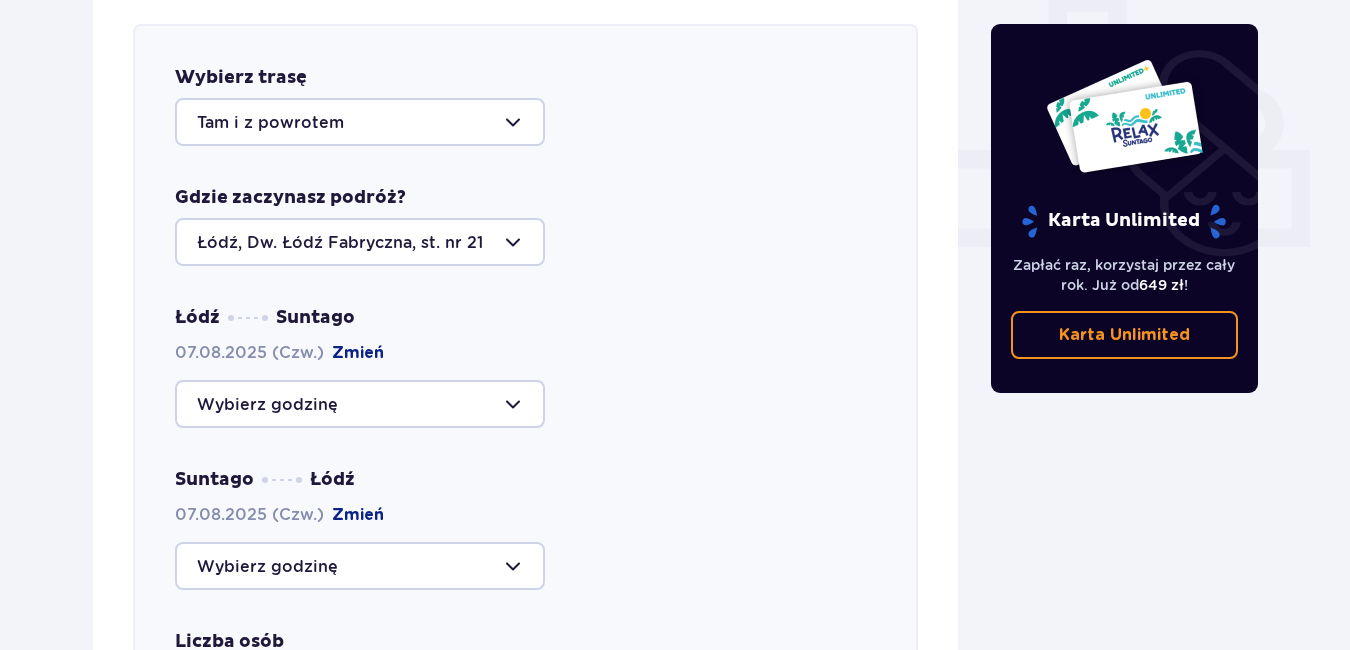 click at bounding box center [360, 404] 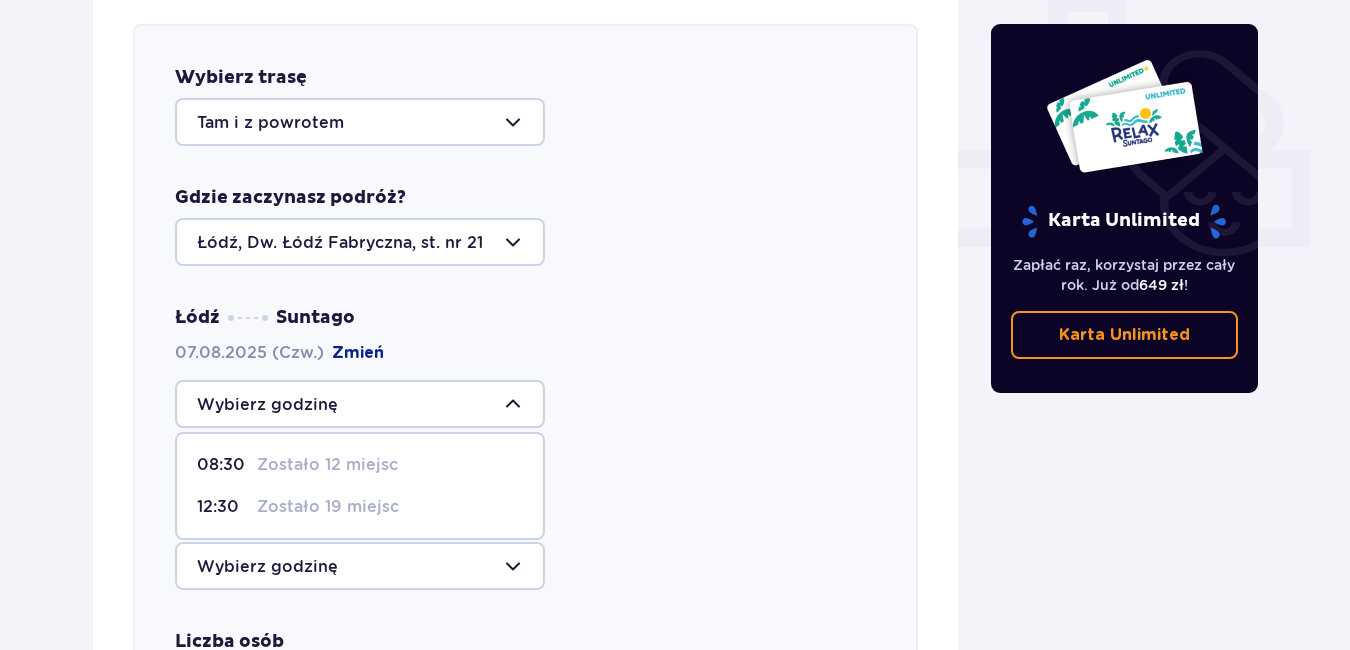 click on "Zostało 19 miejsc" at bounding box center (328, 507) 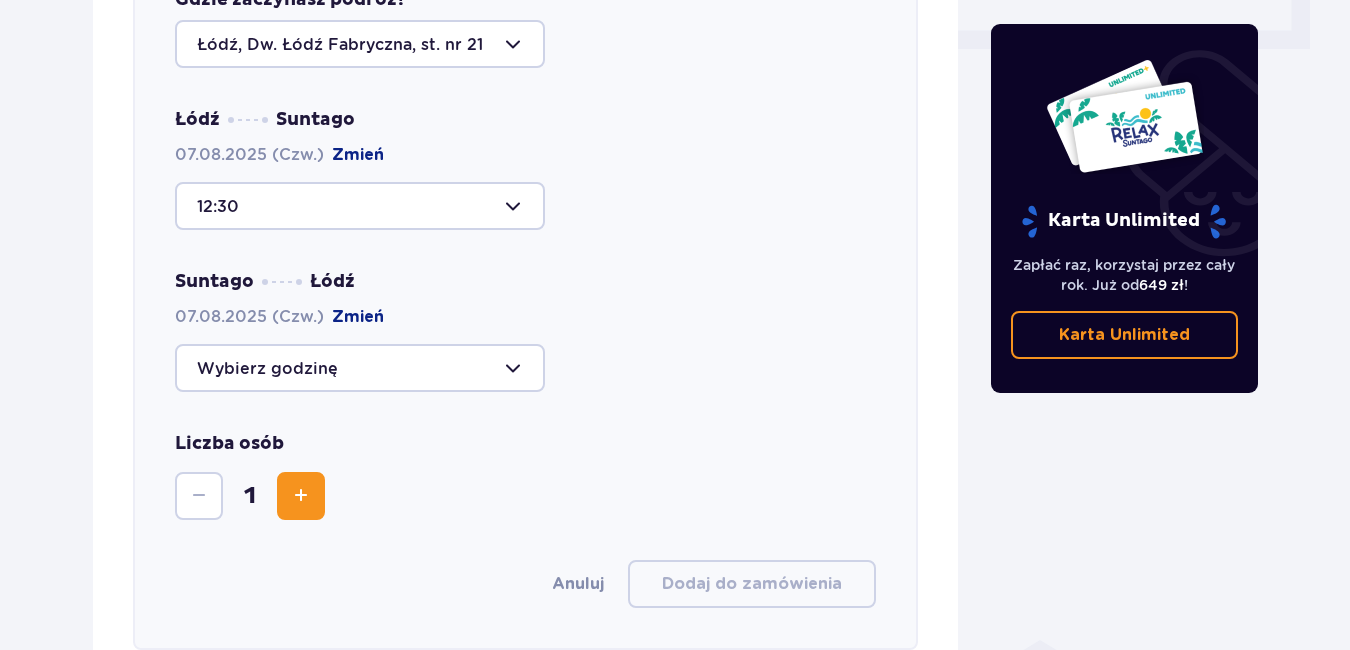 scroll, scrollTop: 986, scrollLeft: 0, axis: vertical 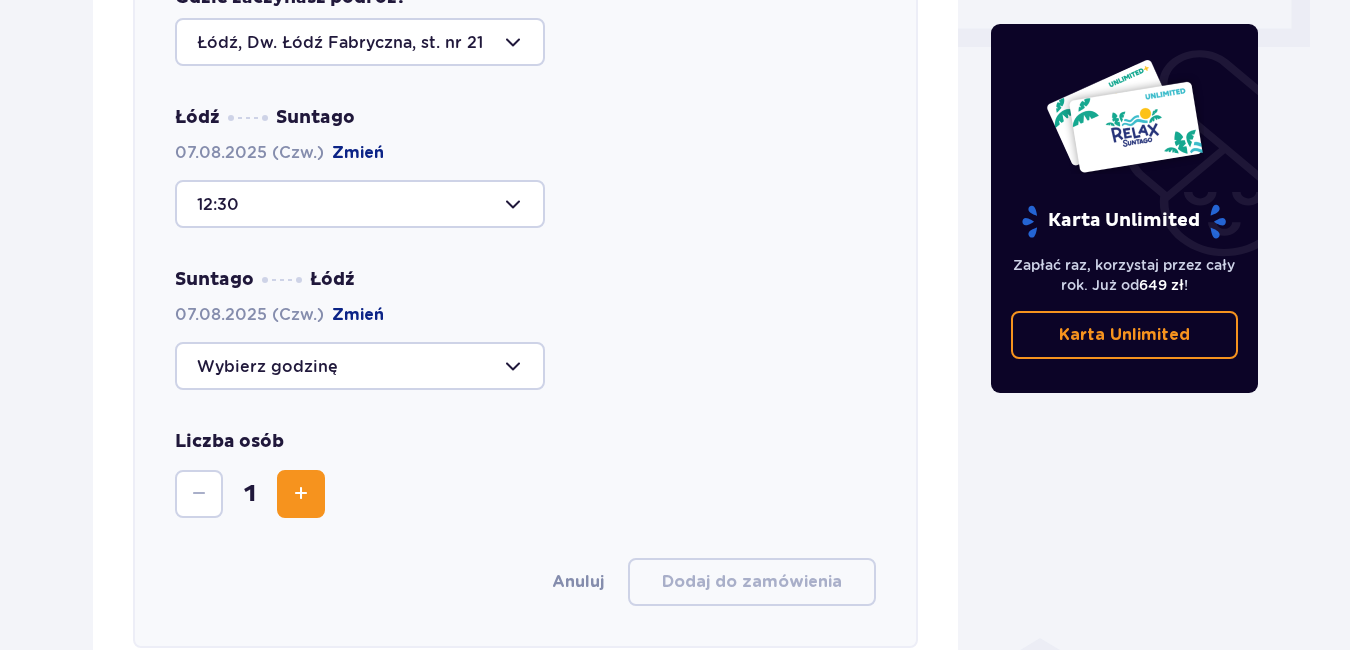 click at bounding box center [360, 366] 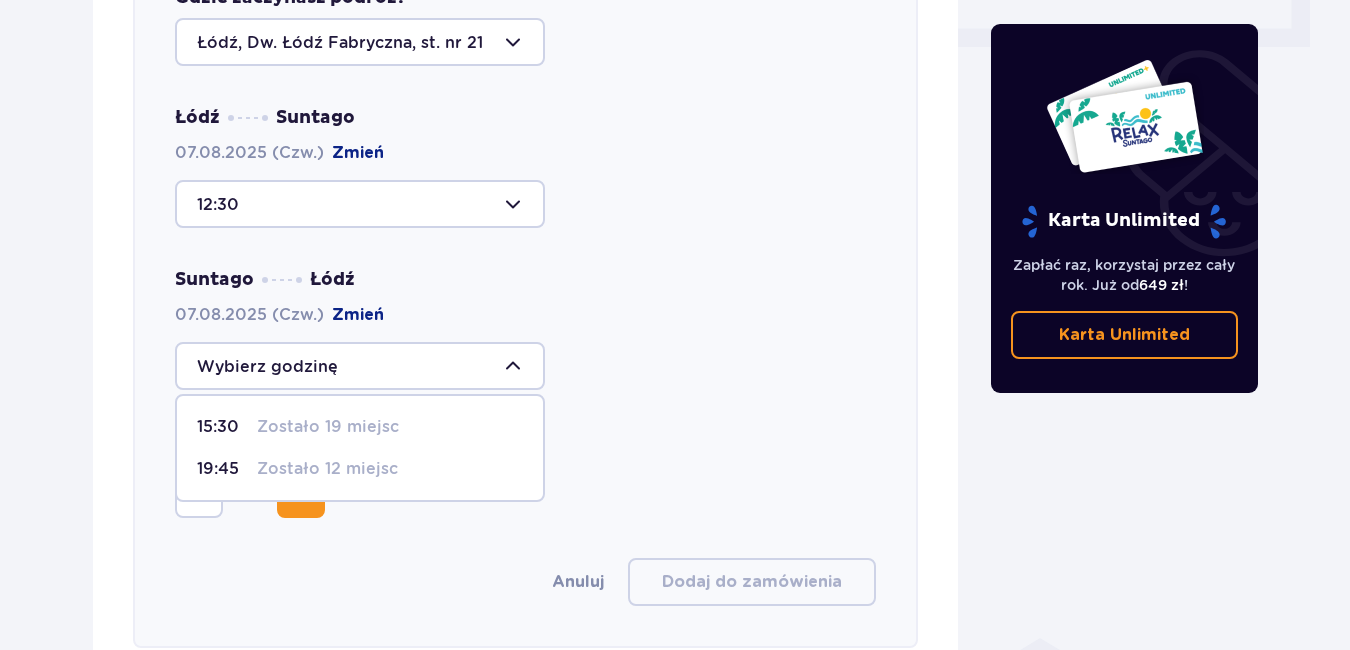 click on "Zostało 12 miejsc" at bounding box center (327, 469) 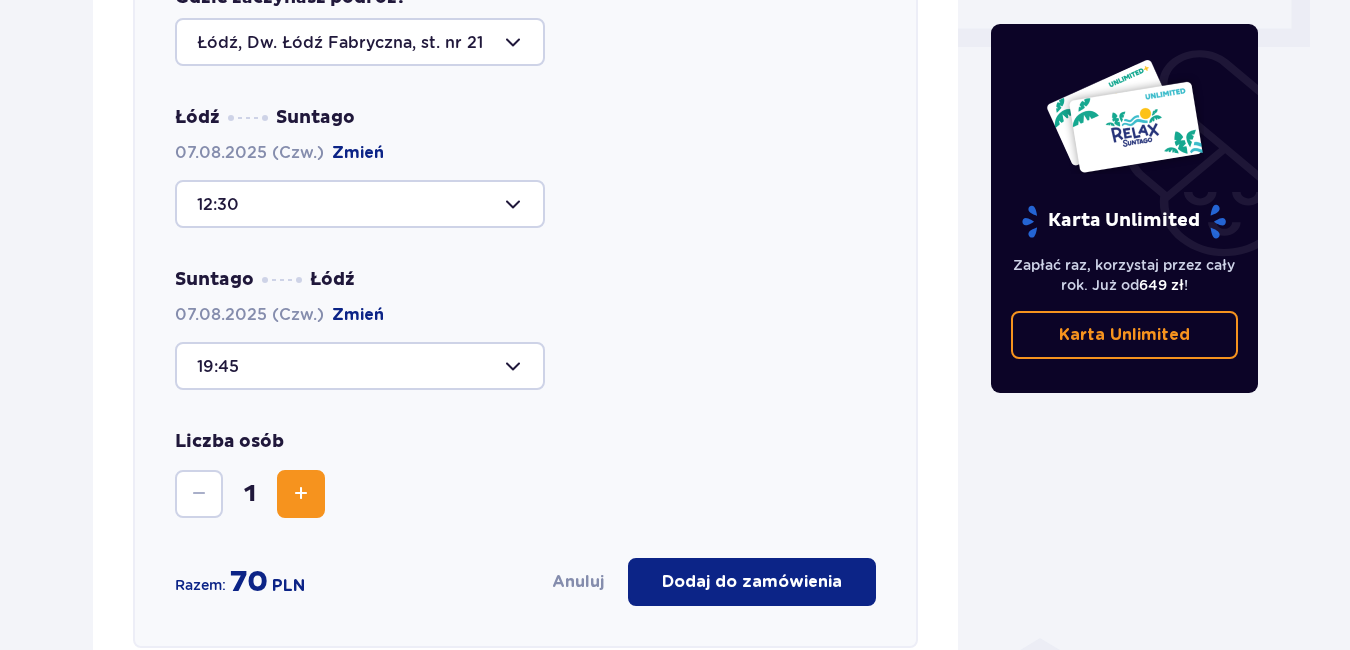 click at bounding box center [301, 494] 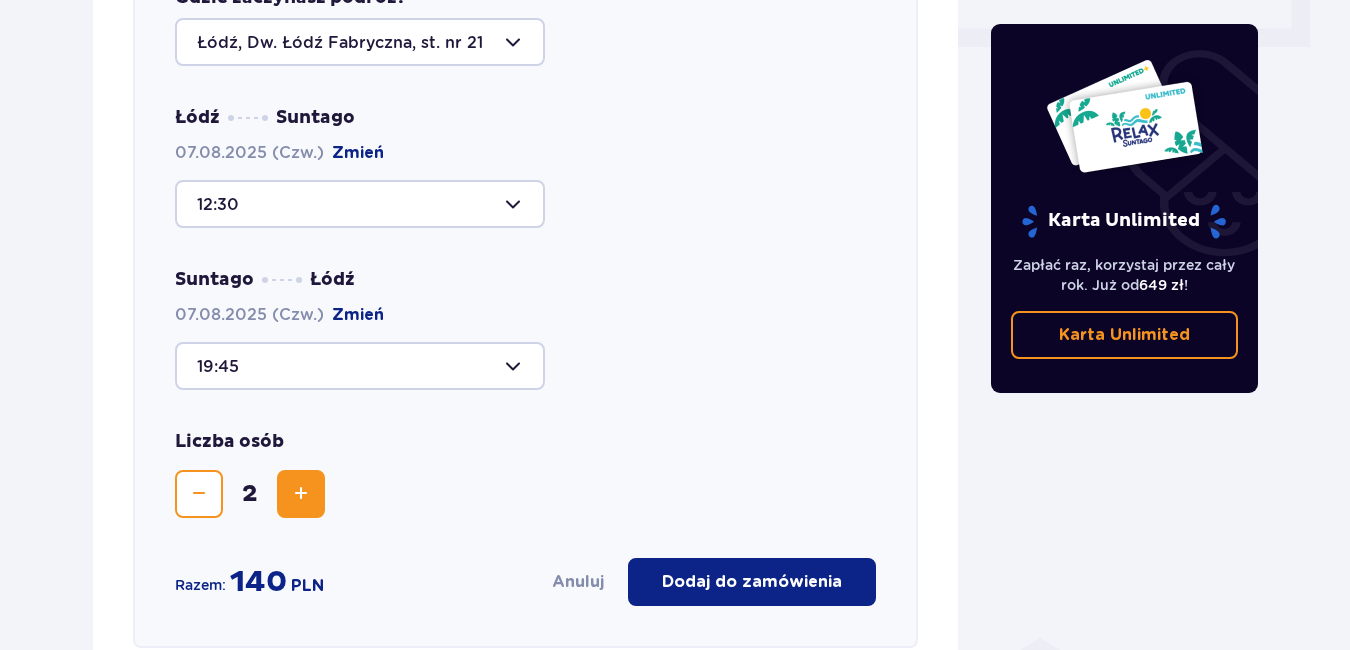 click at bounding box center [301, 494] 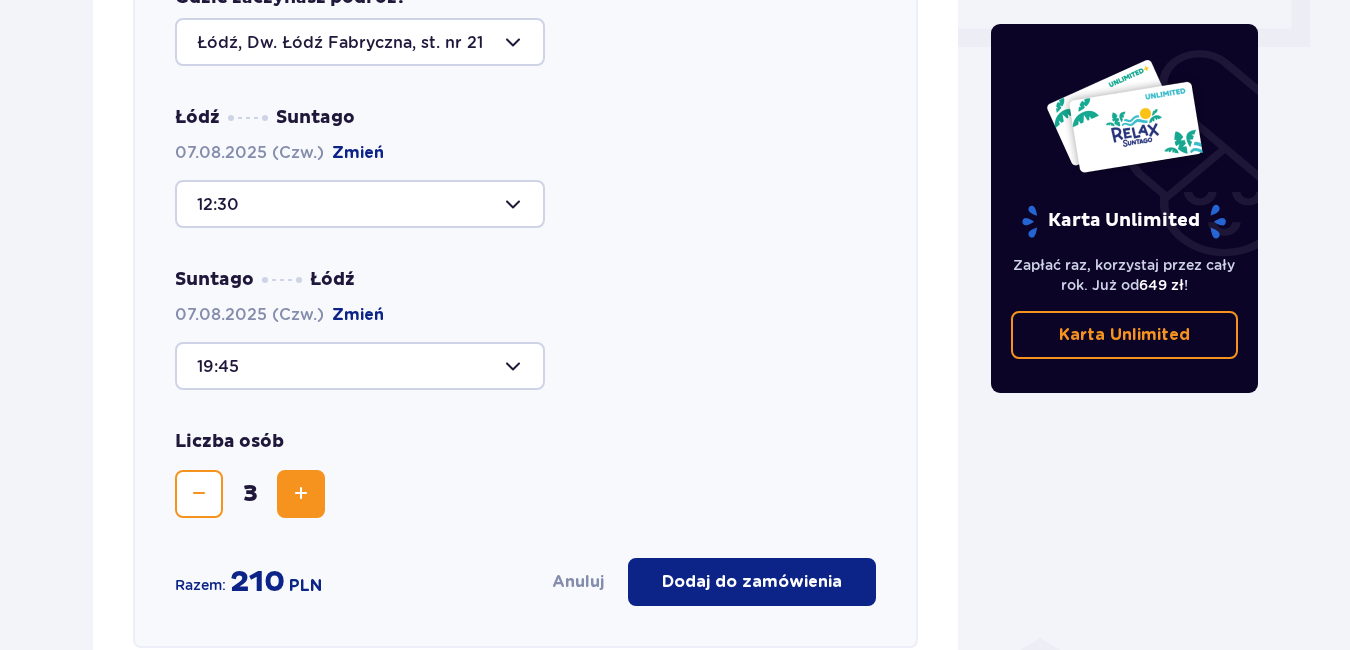 click at bounding box center (301, 494) 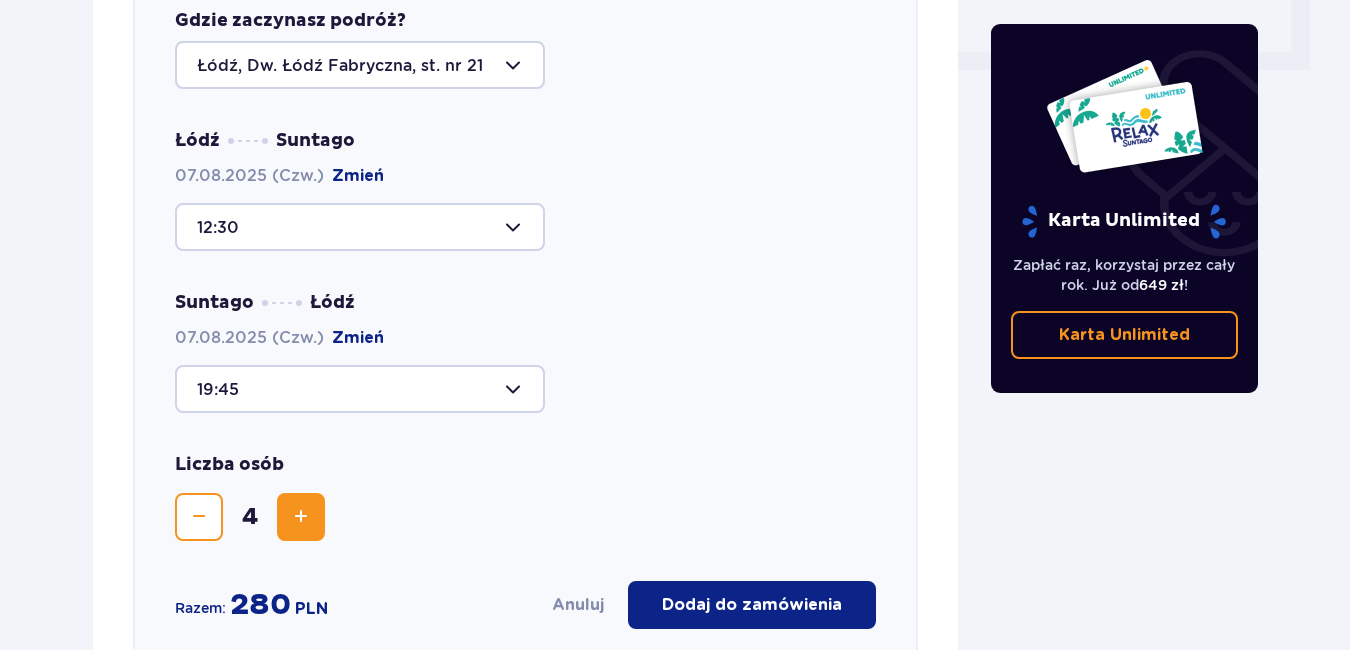 scroll, scrollTop: 686, scrollLeft: 0, axis: vertical 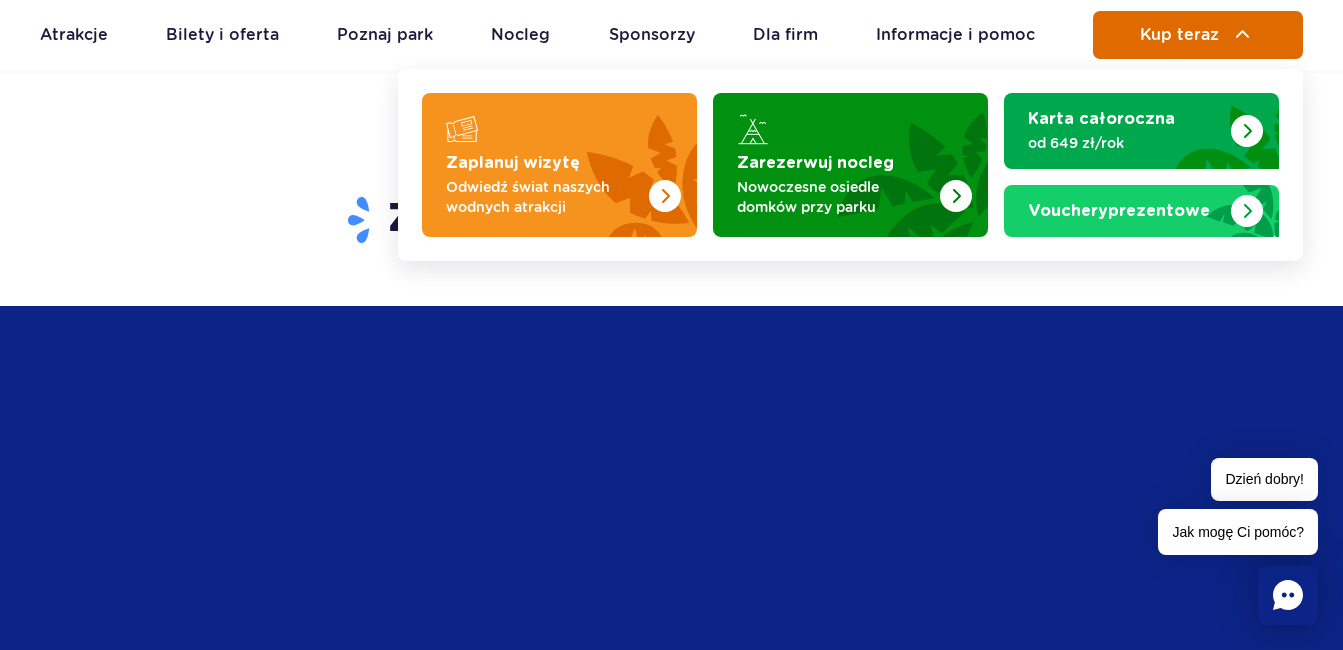 click on "Kup teraz" at bounding box center (1179, 35) 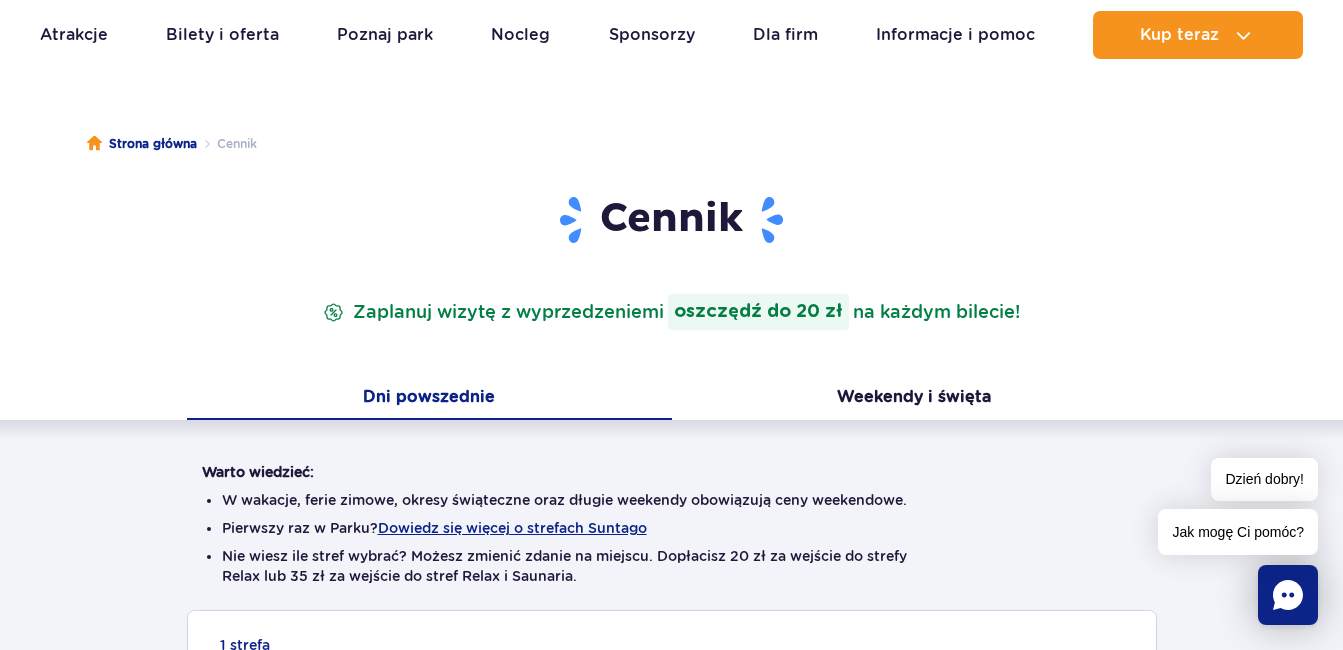 scroll, scrollTop: 0, scrollLeft: 0, axis: both 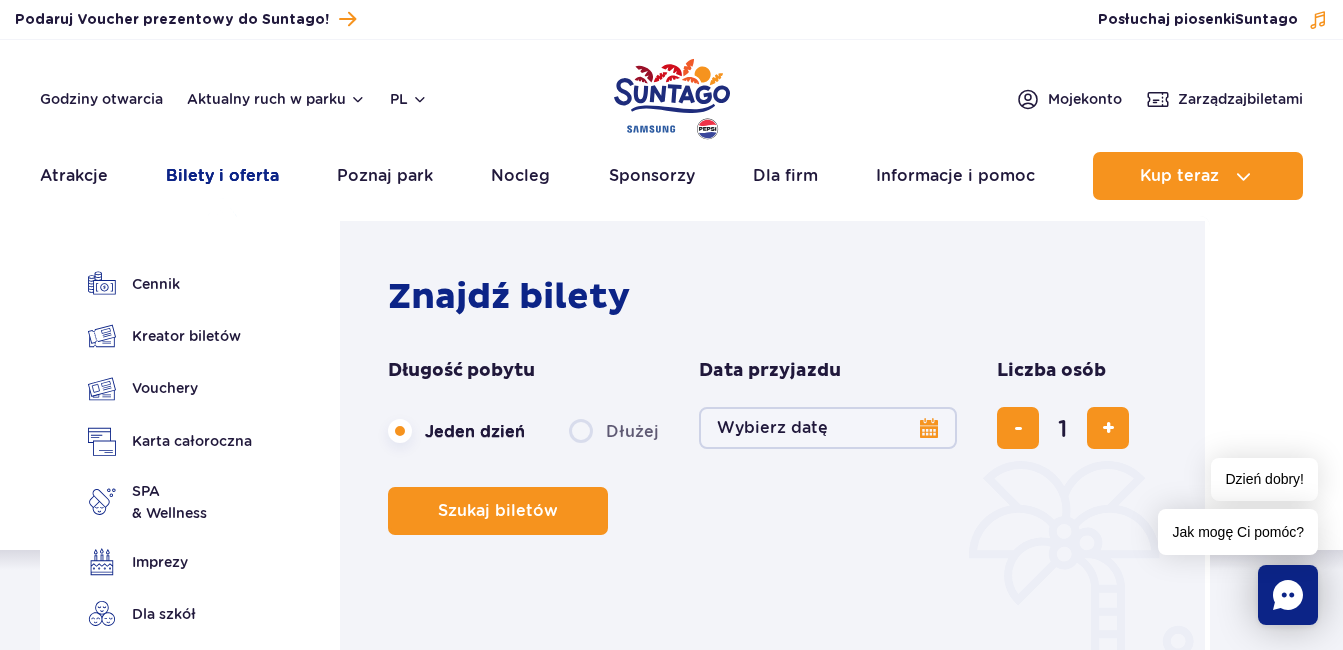 click on "Bilety i oferta" at bounding box center (222, 176) 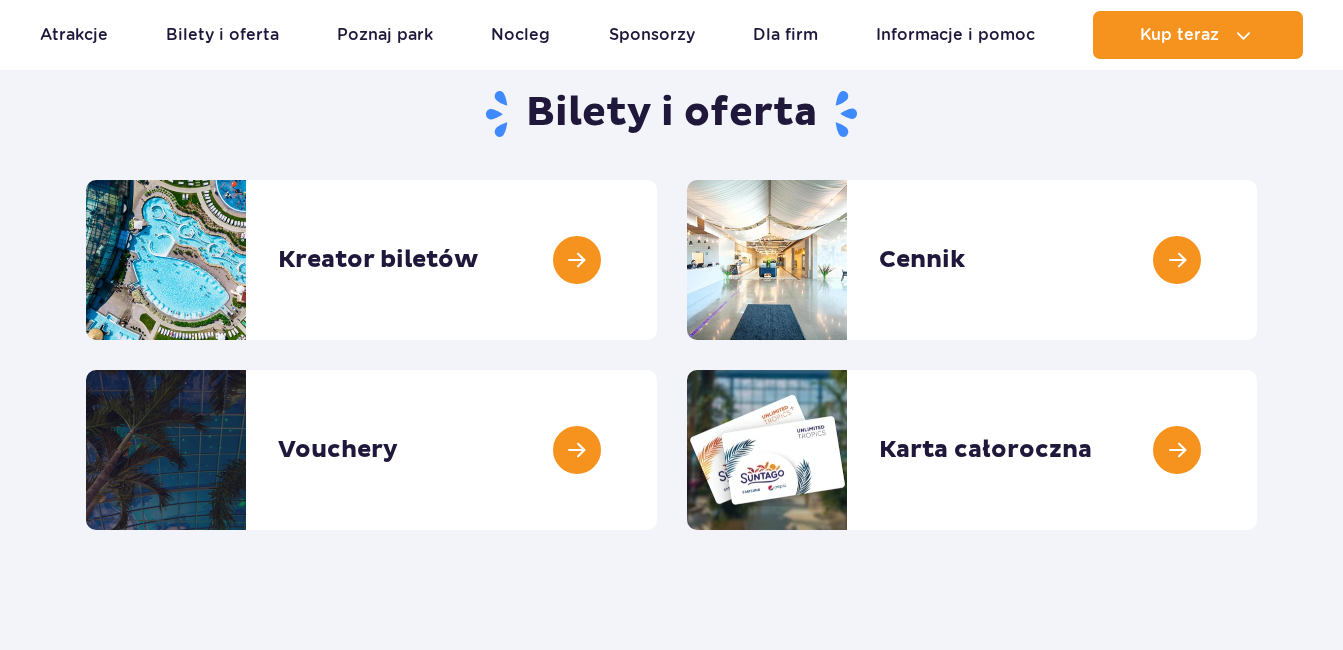 scroll, scrollTop: 200, scrollLeft: 0, axis: vertical 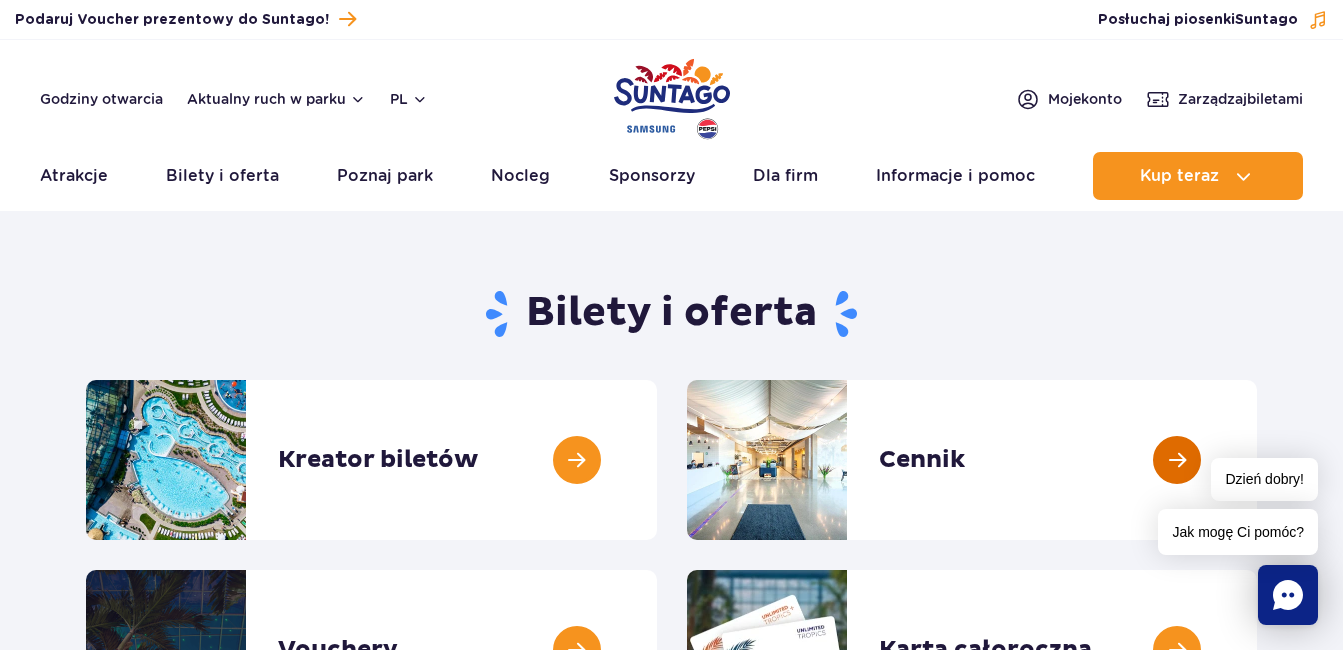 click at bounding box center [1257, 460] 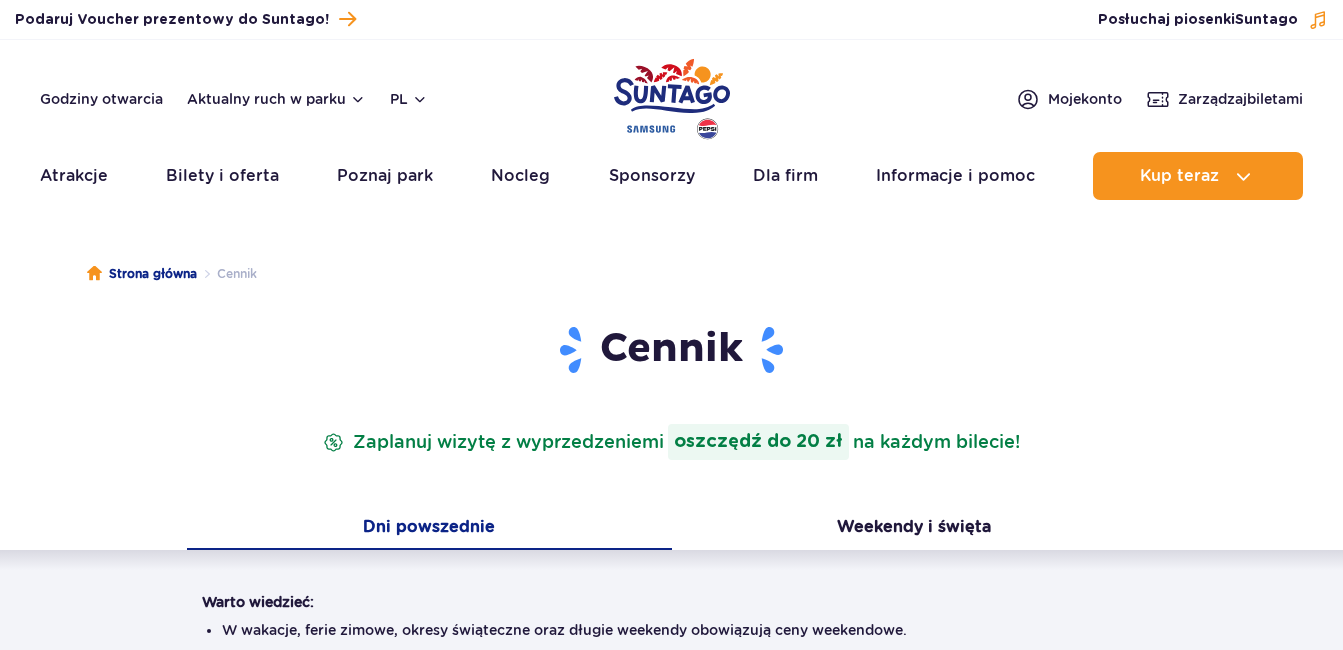 scroll, scrollTop: 0, scrollLeft: 0, axis: both 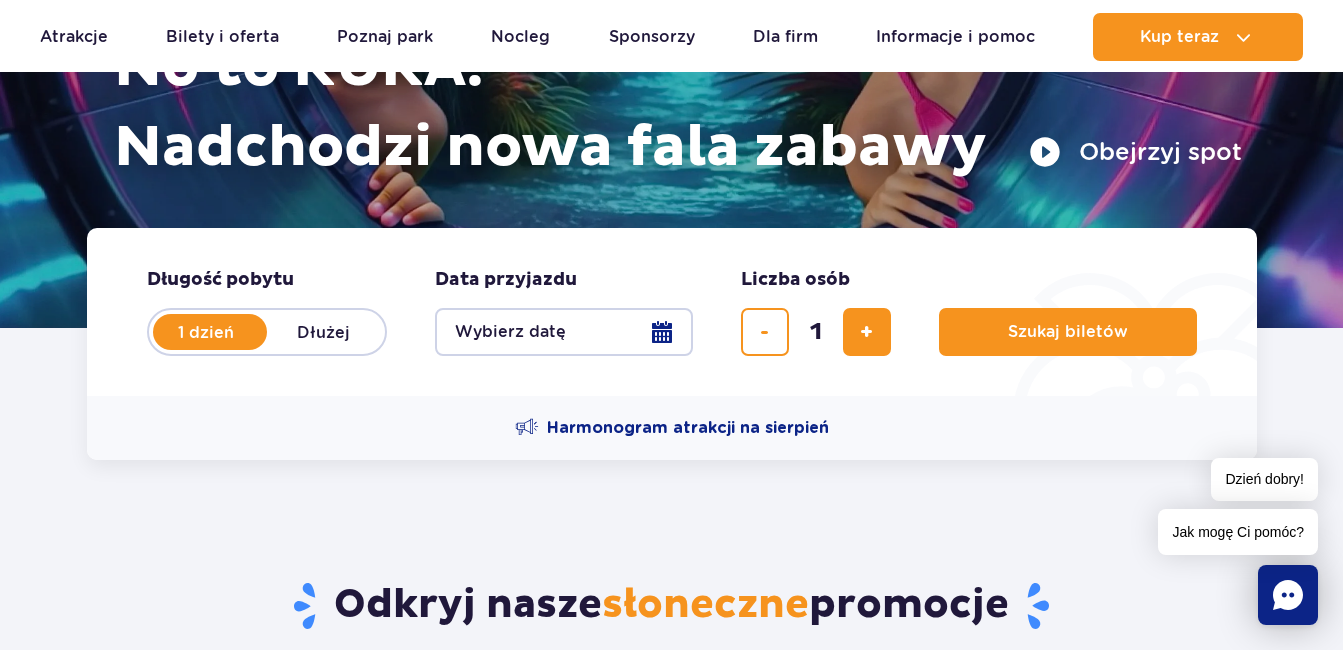 click on "Wybierz datę" at bounding box center (564, 332) 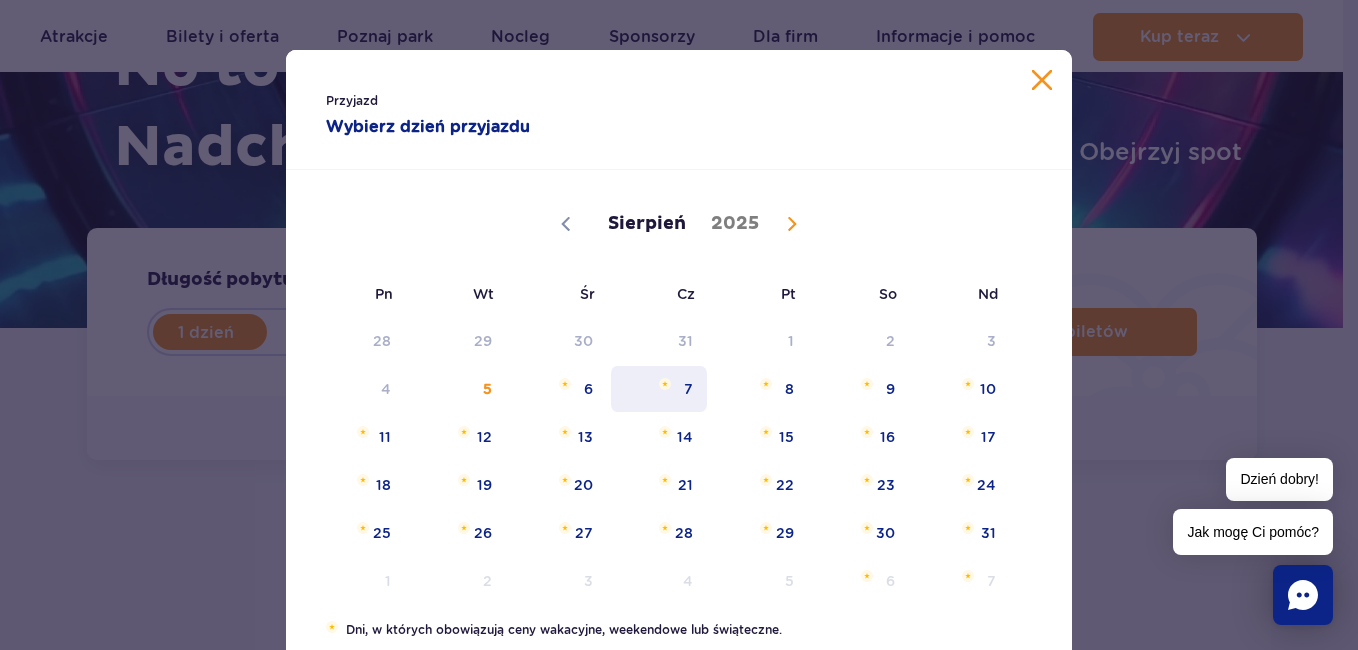 click on "7" at bounding box center (659, 389) 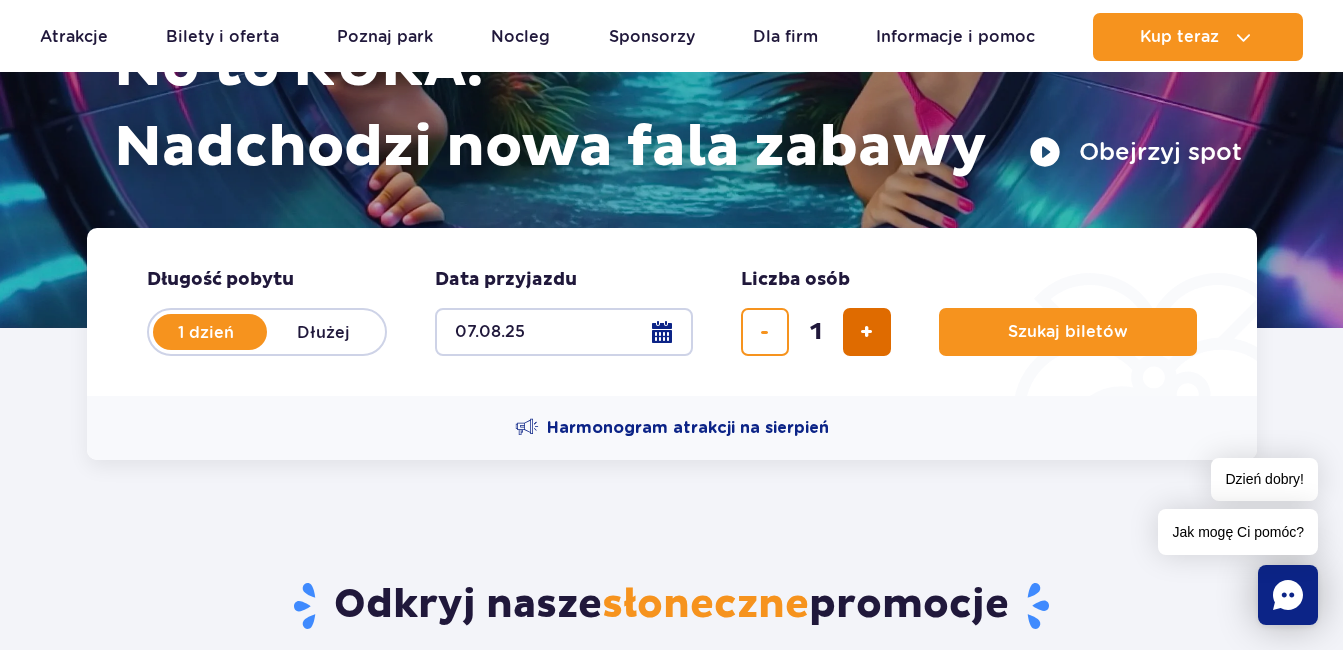 click at bounding box center (867, 332) 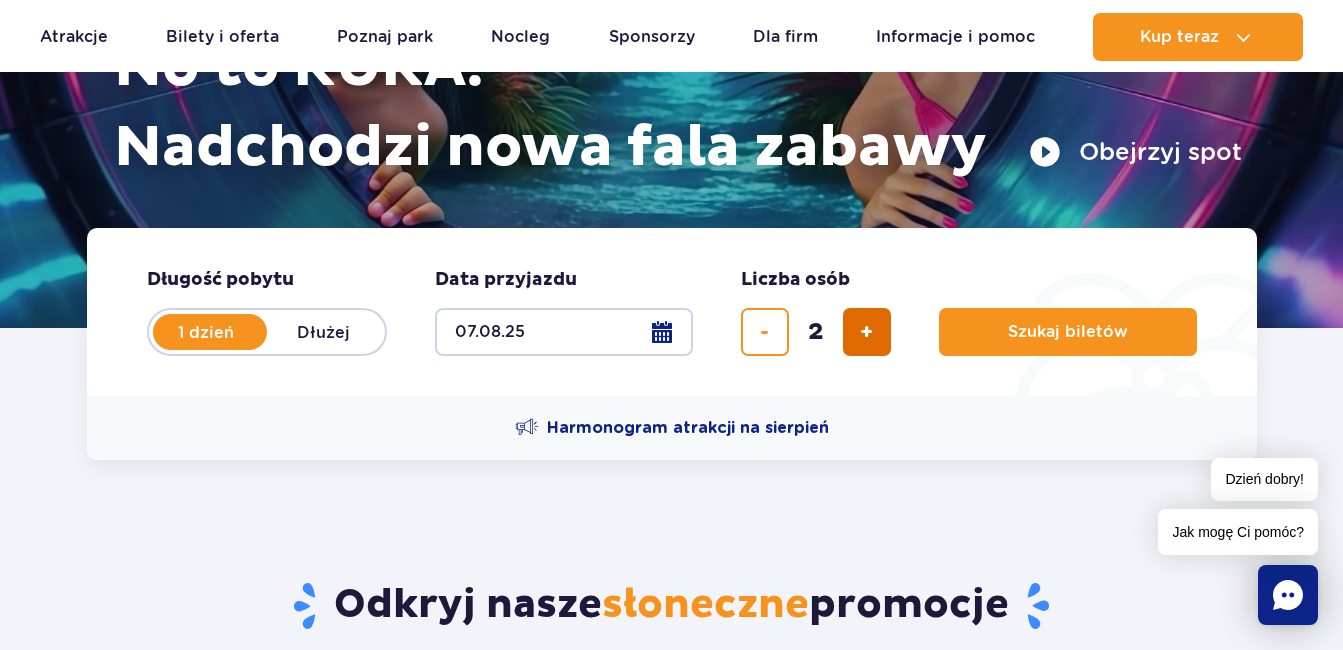 click at bounding box center [867, 332] 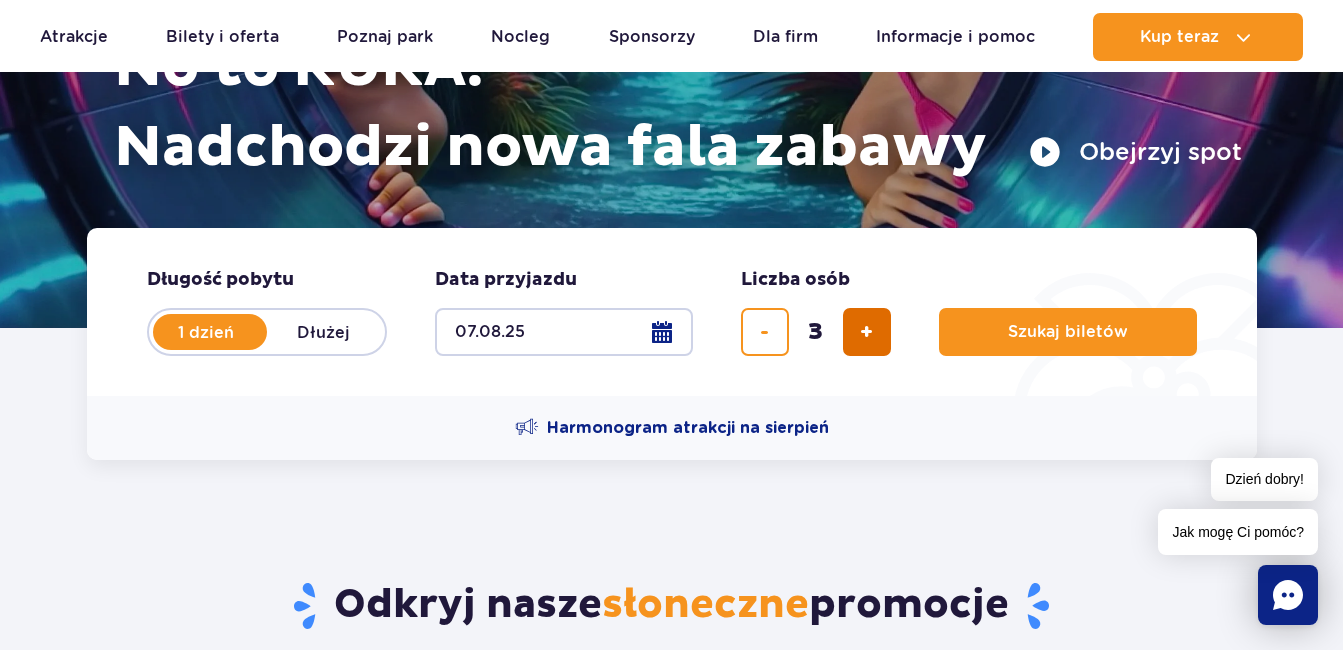 click at bounding box center (867, 332) 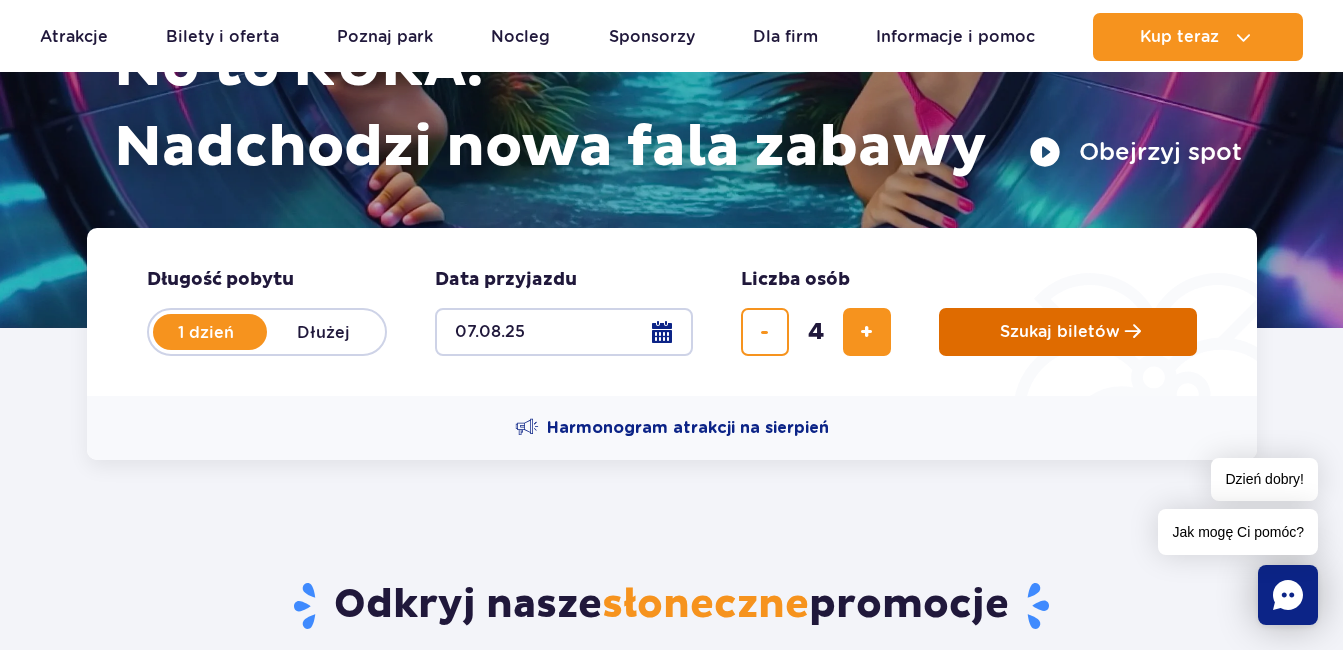 click on "Szukaj biletów" at bounding box center (1060, 332) 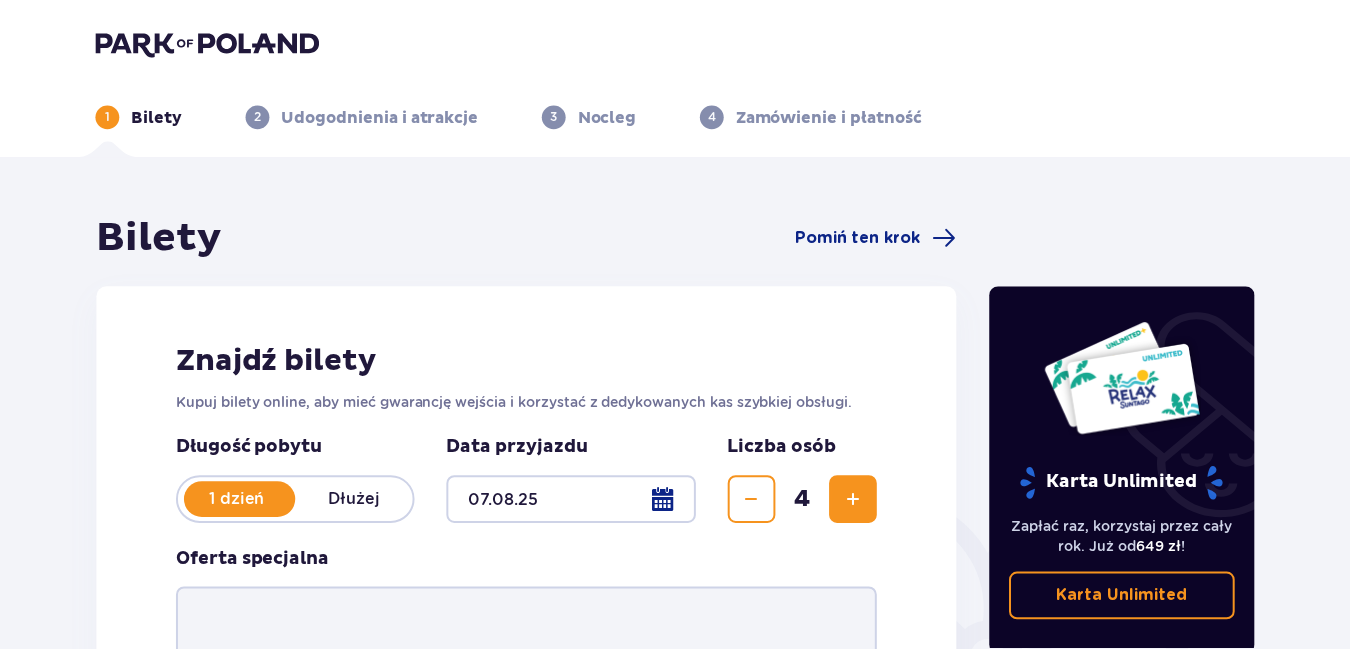 scroll, scrollTop: 0, scrollLeft: 0, axis: both 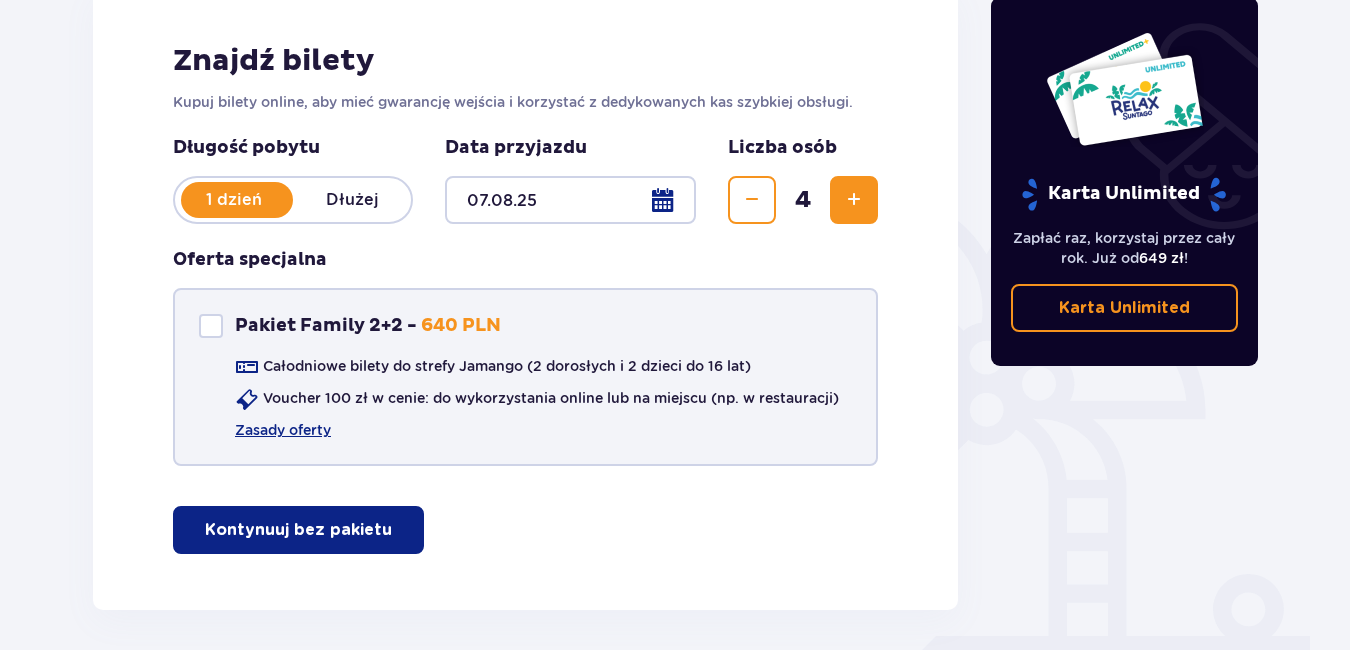 click at bounding box center [211, 326] 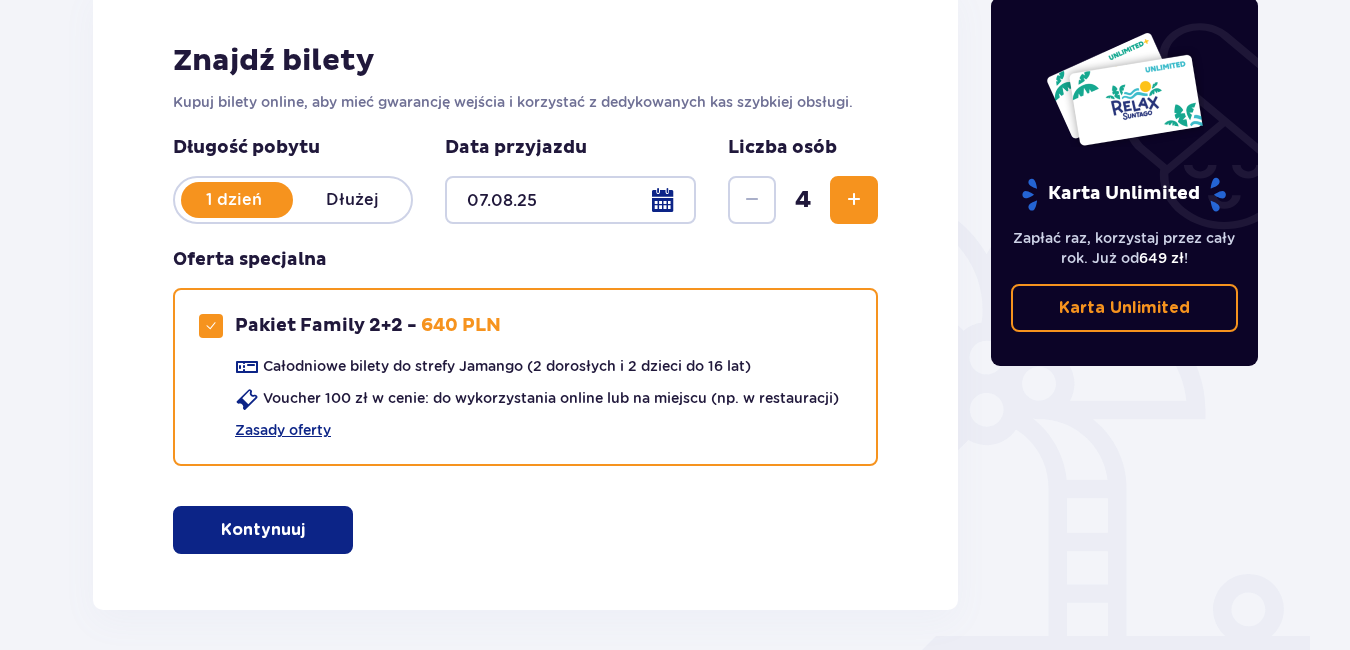 click on "Kontynuuj" at bounding box center (263, 530) 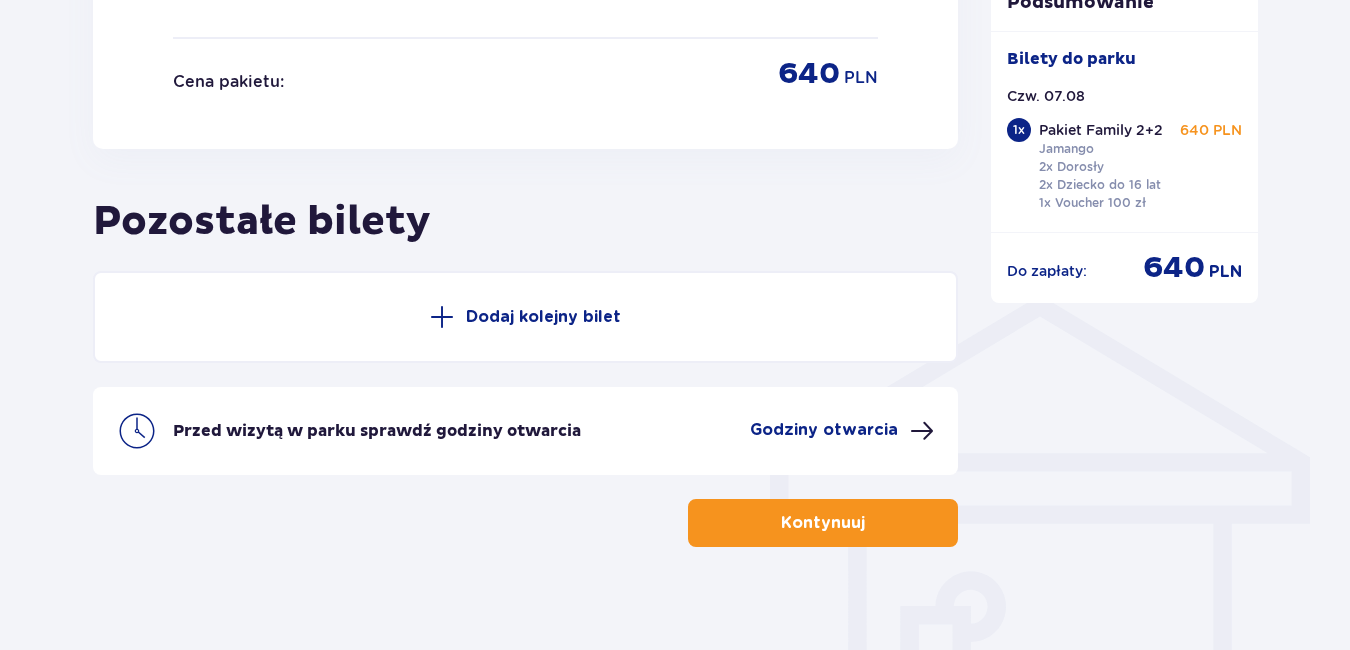 scroll, scrollTop: 1346, scrollLeft: 0, axis: vertical 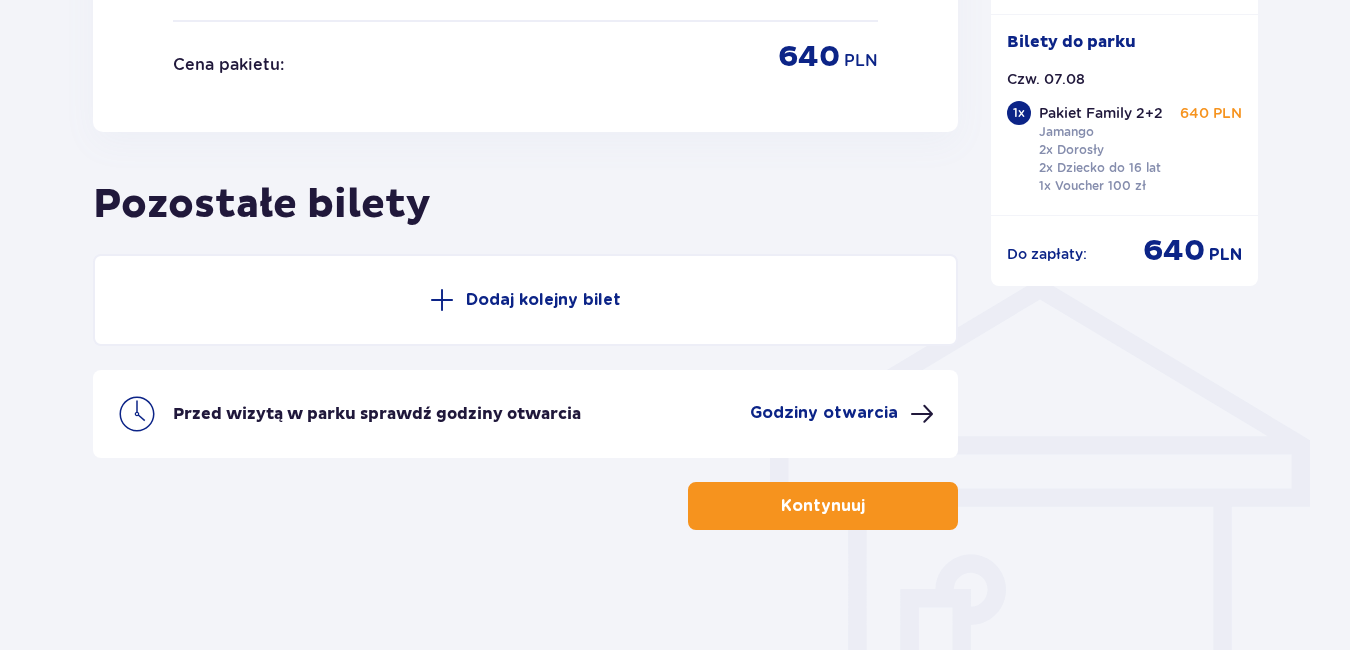 click on "Godziny otwarcia" at bounding box center [842, 414] 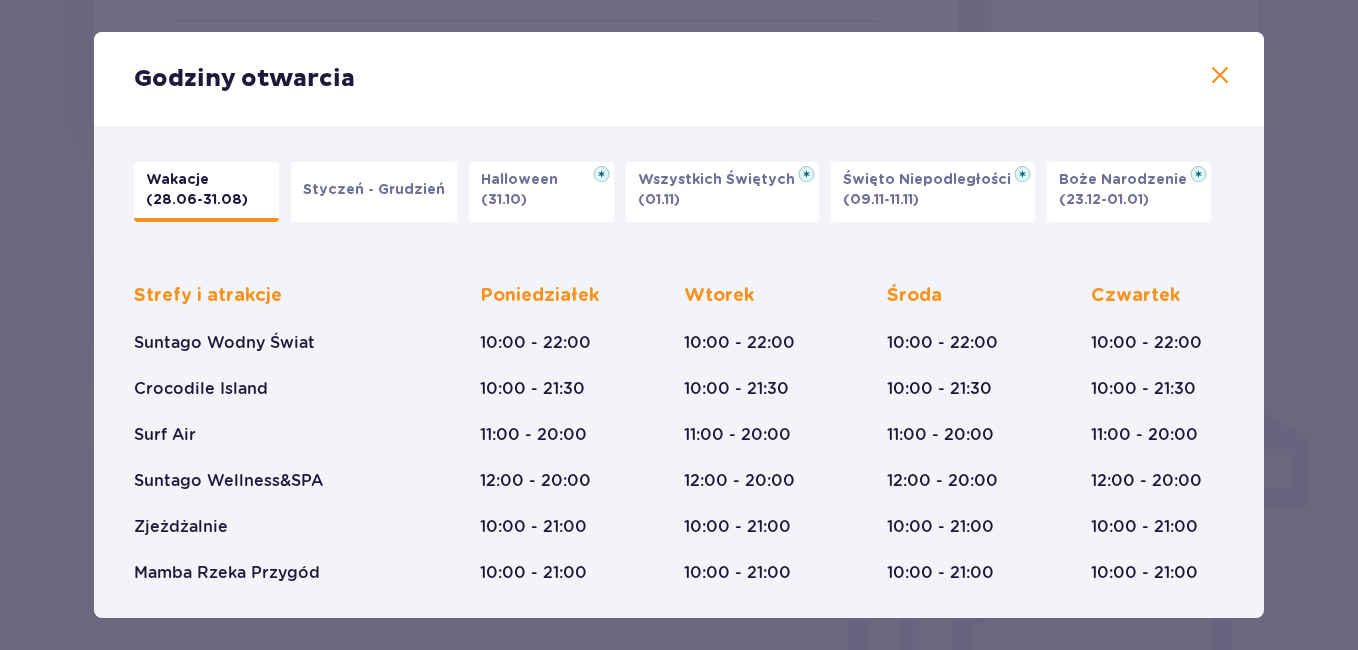 click at bounding box center [1220, 76] 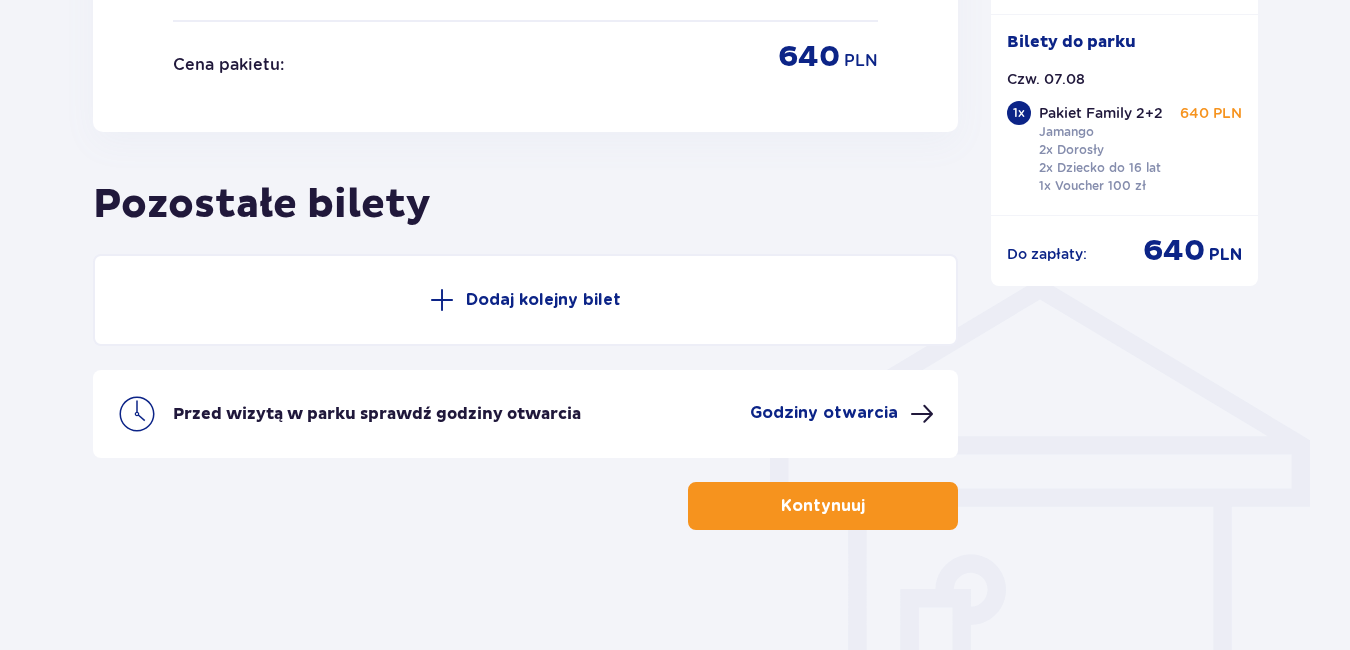 click on "Kontynuuj" at bounding box center [823, 506] 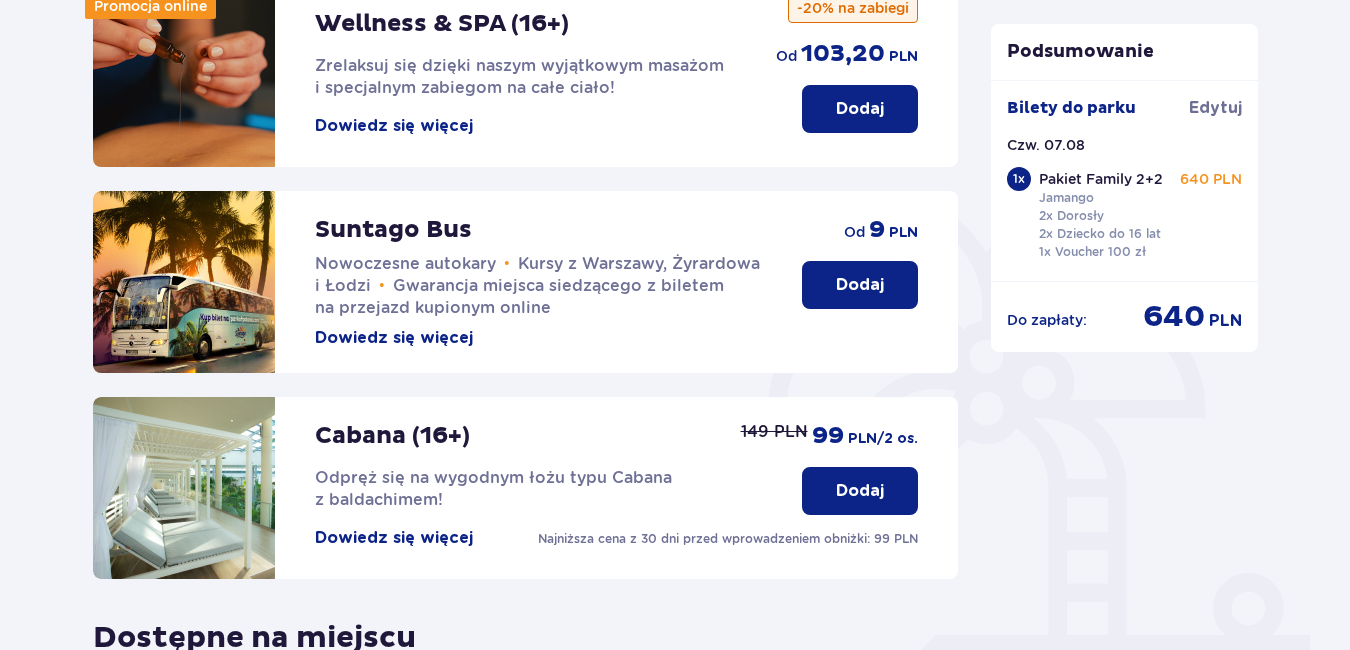 scroll, scrollTop: 300, scrollLeft: 0, axis: vertical 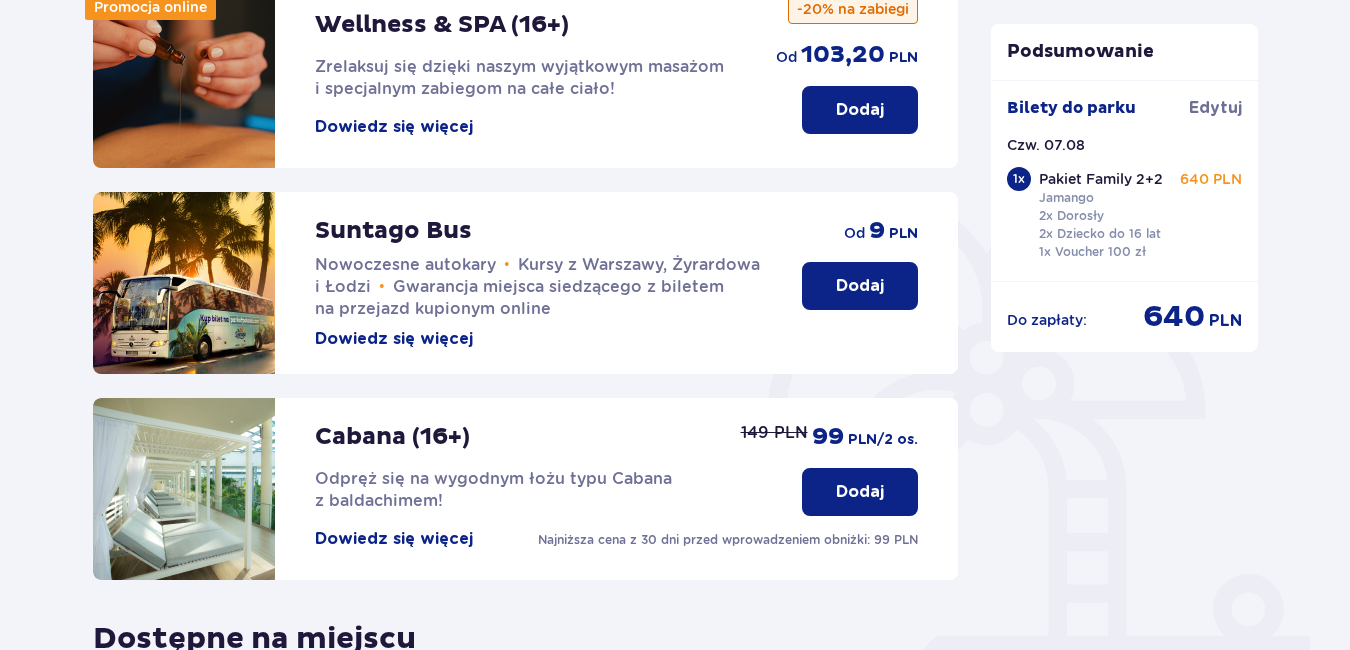 click on "Dodaj" at bounding box center (860, 286) 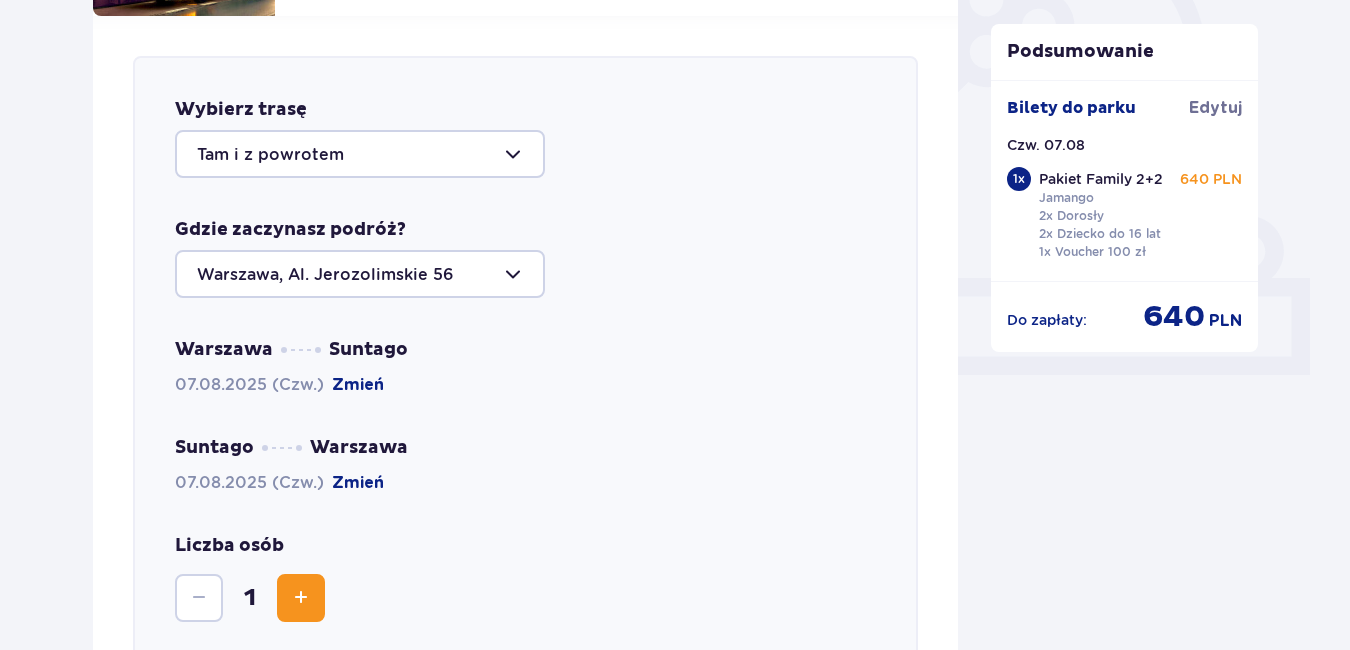 scroll, scrollTop: 690, scrollLeft: 0, axis: vertical 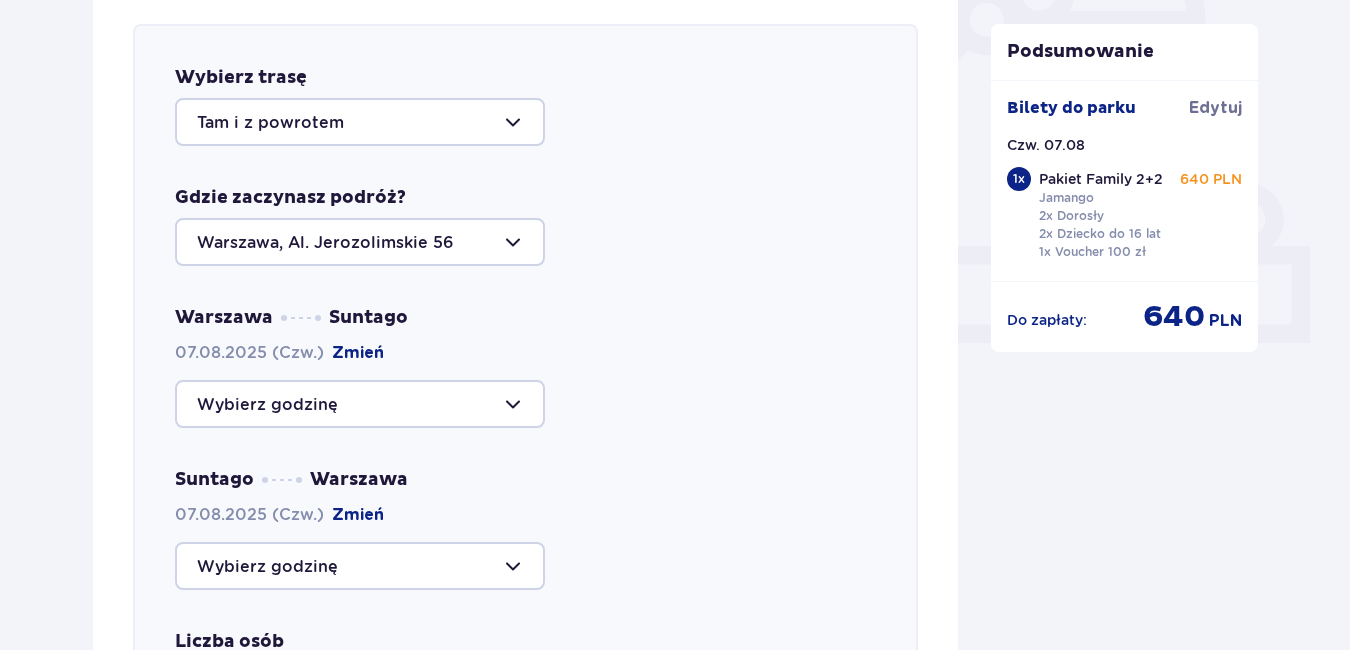 click at bounding box center [360, 242] 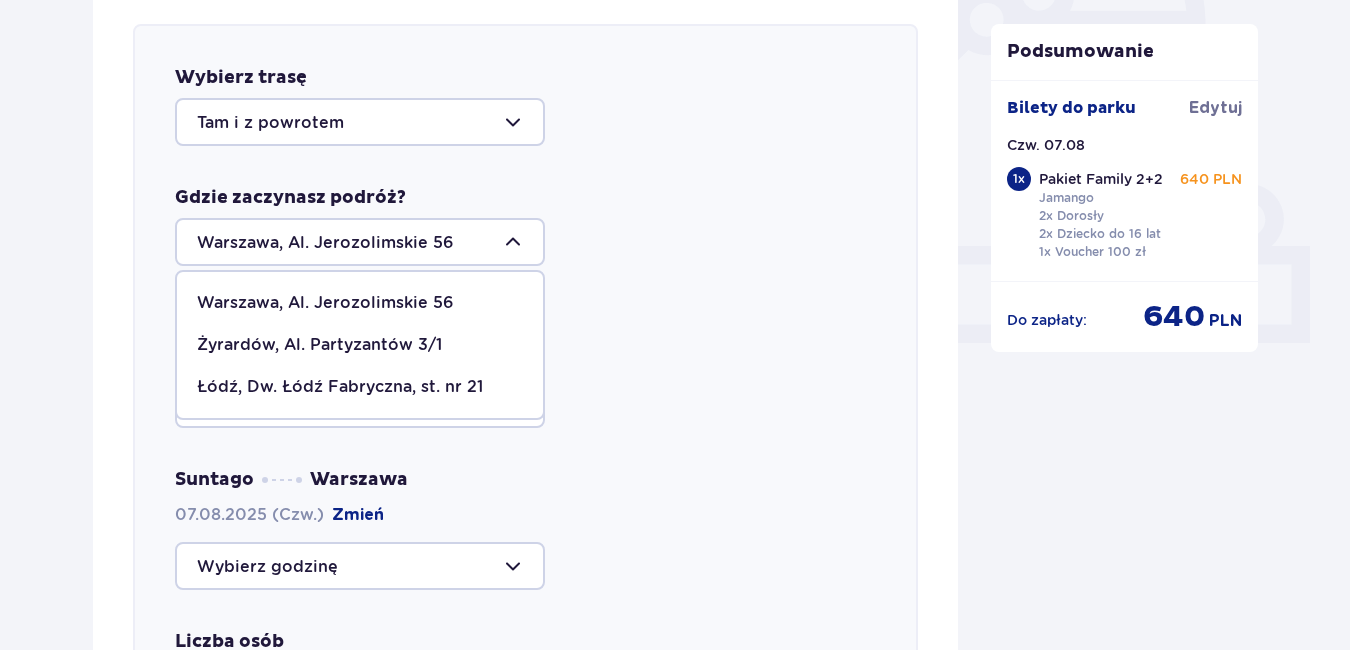 click on "Łódź, Dw. Łódź Fabryczna, st. nr 21" at bounding box center [340, 387] 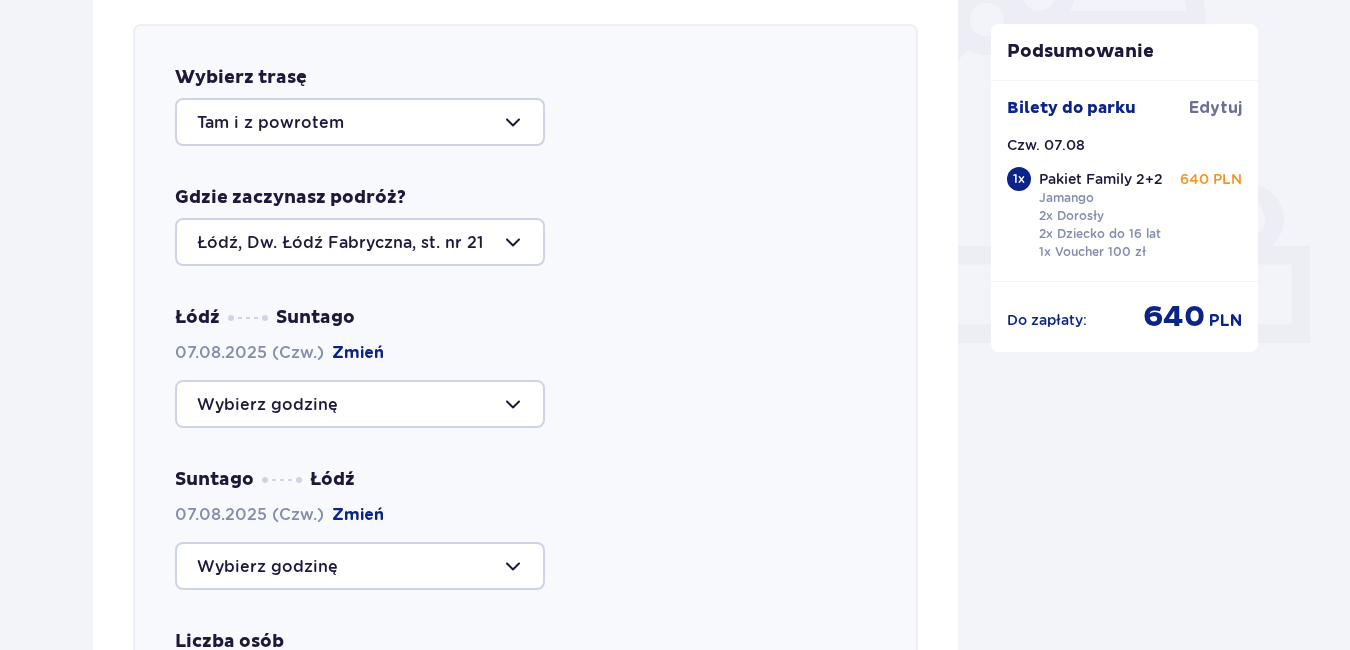 click at bounding box center (360, 404) 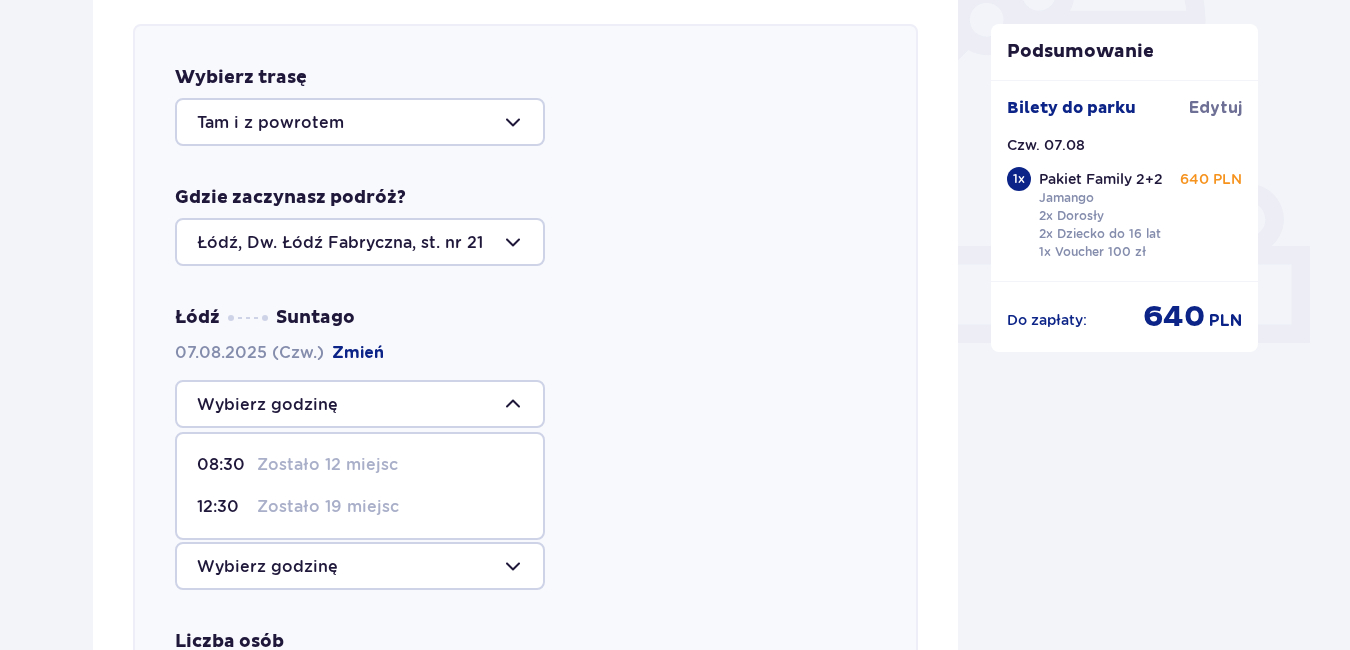 click on "Zostało 19 miejsc" at bounding box center [328, 507] 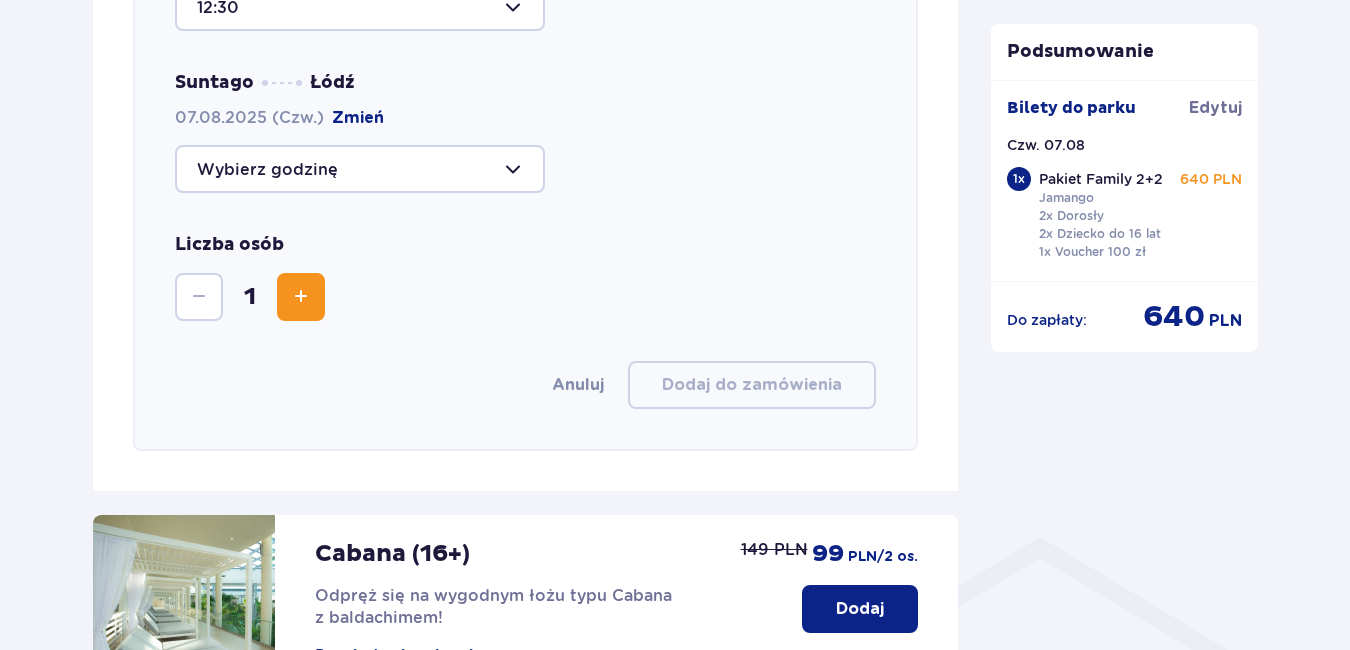 scroll, scrollTop: 1090, scrollLeft: 0, axis: vertical 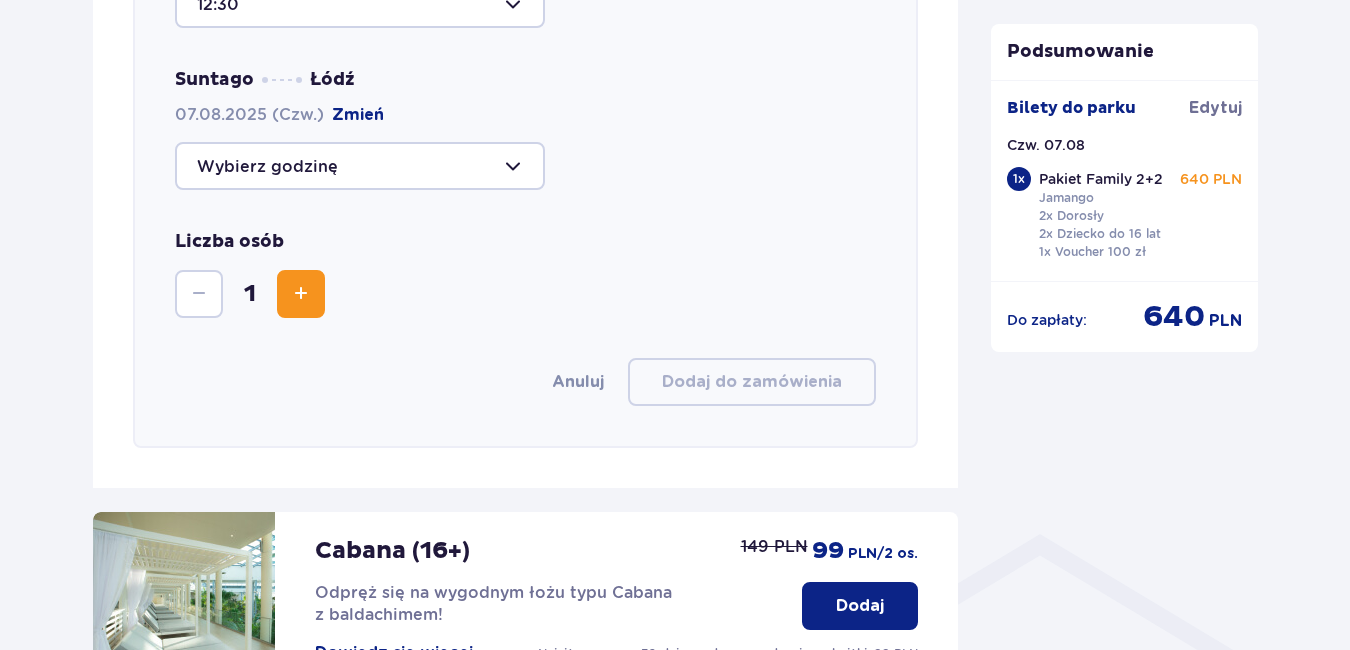click at bounding box center [360, 166] 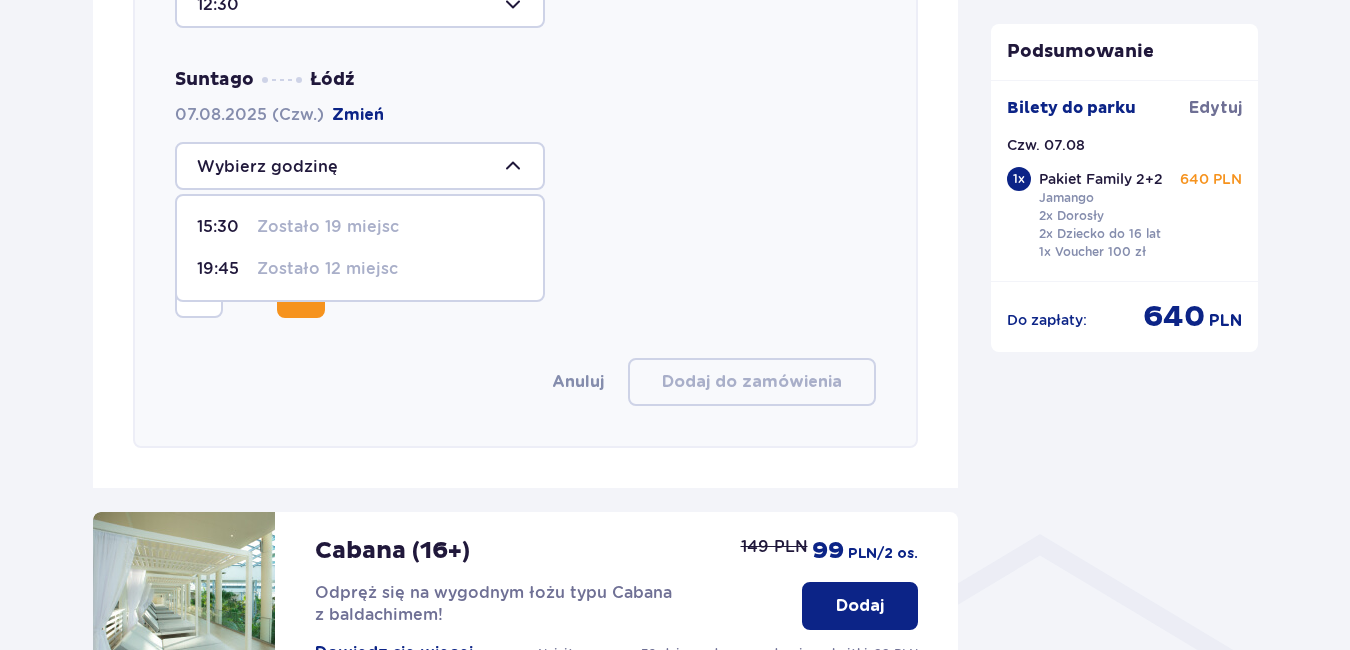 click on "Zostało 12 miejsc" at bounding box center [327, 269] 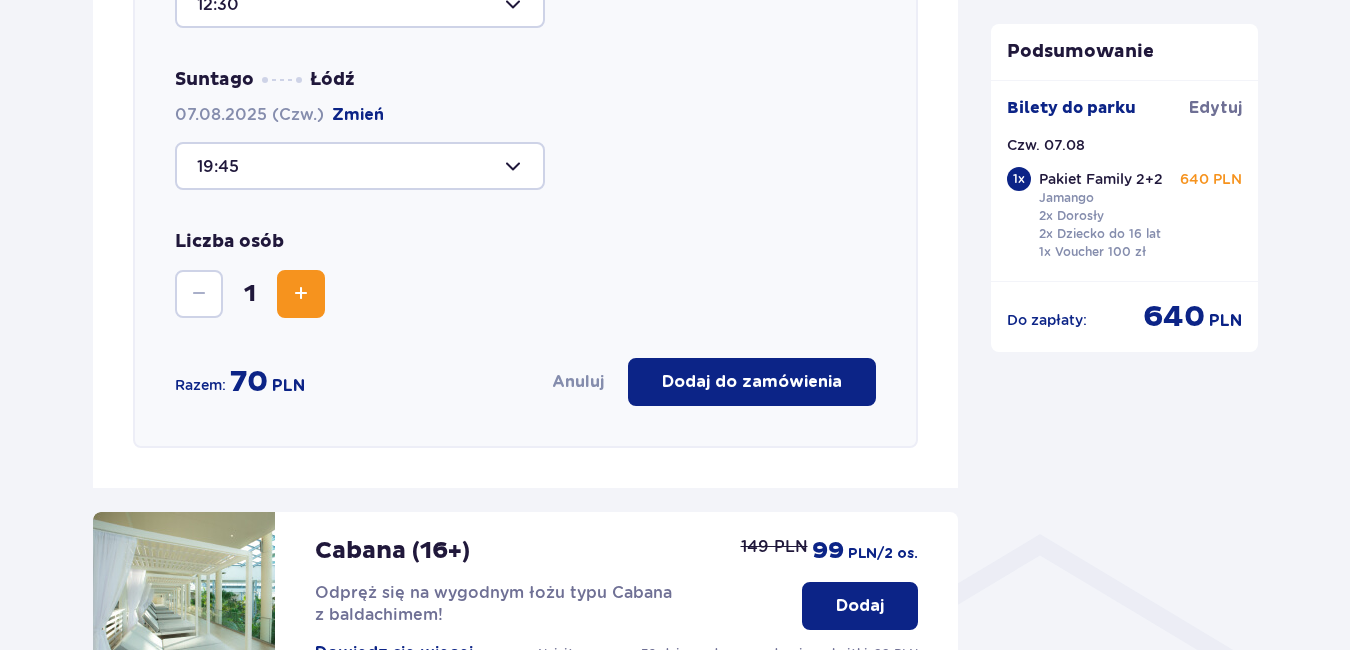 click at bounding box center [301, 294] 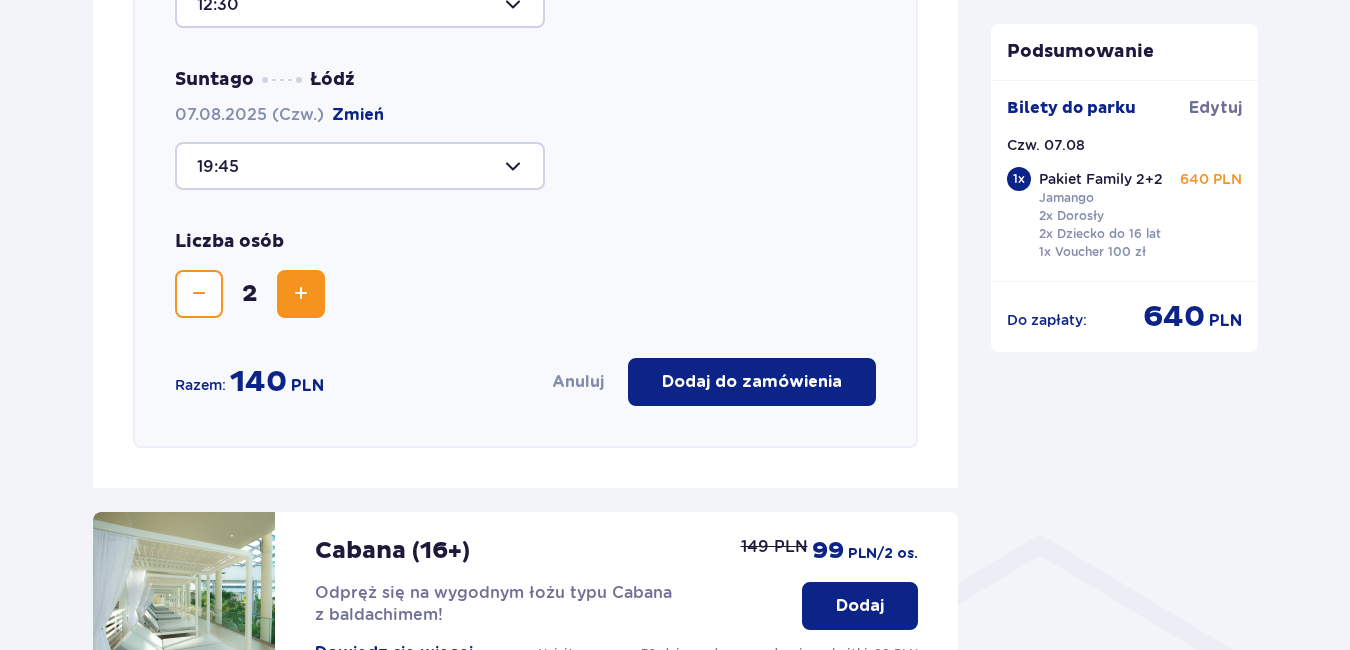 click at bounding box center [301, 294] 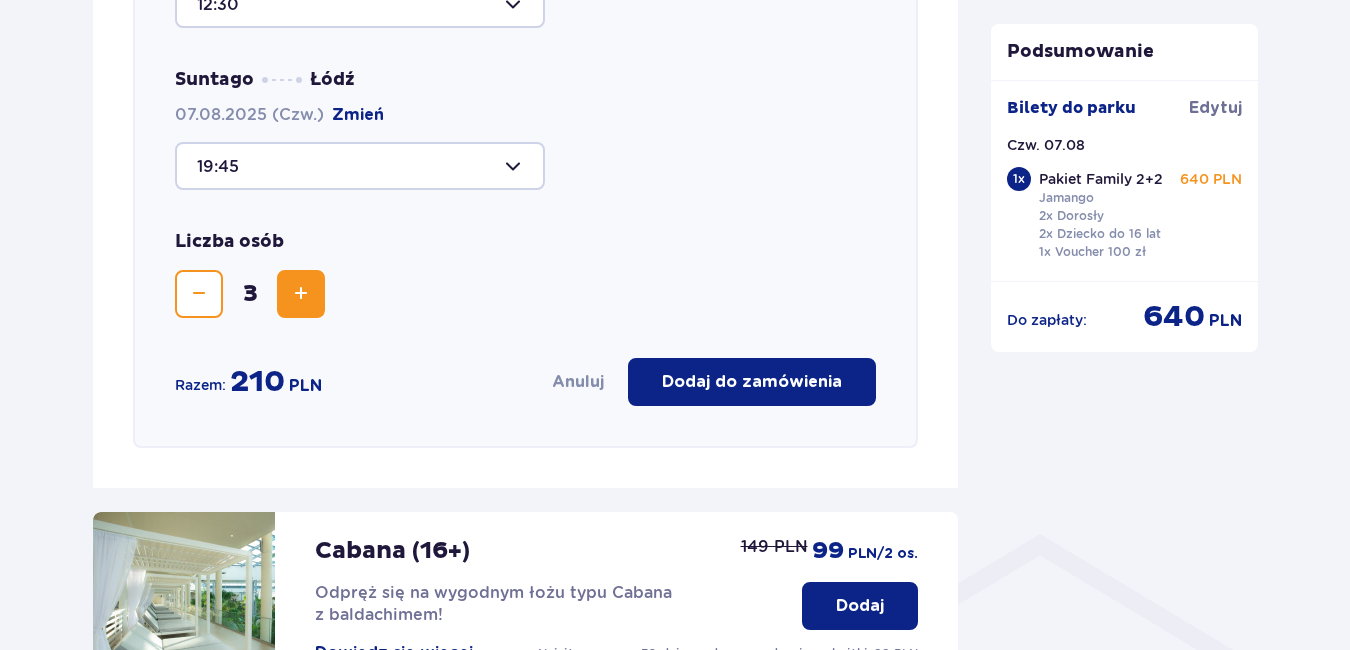 click at bounding box center (301, 294) 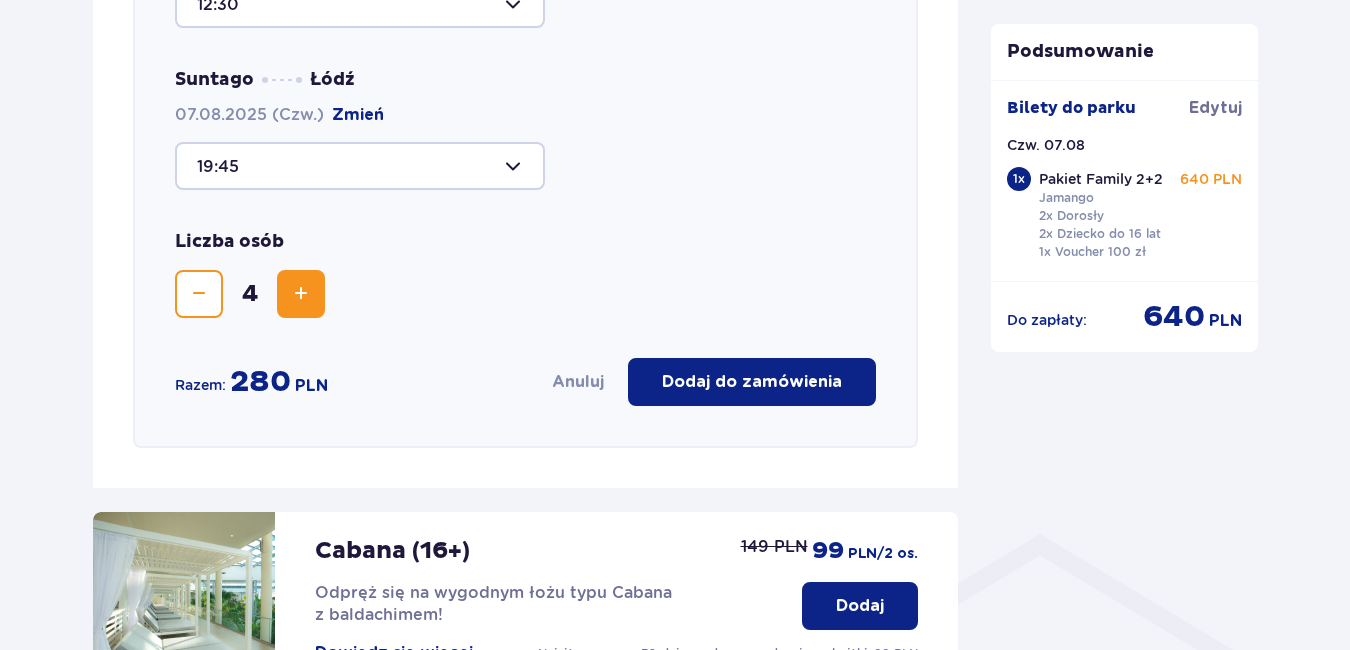 click on "Dodaj do zamówienia" at bounding box center [752, 382] 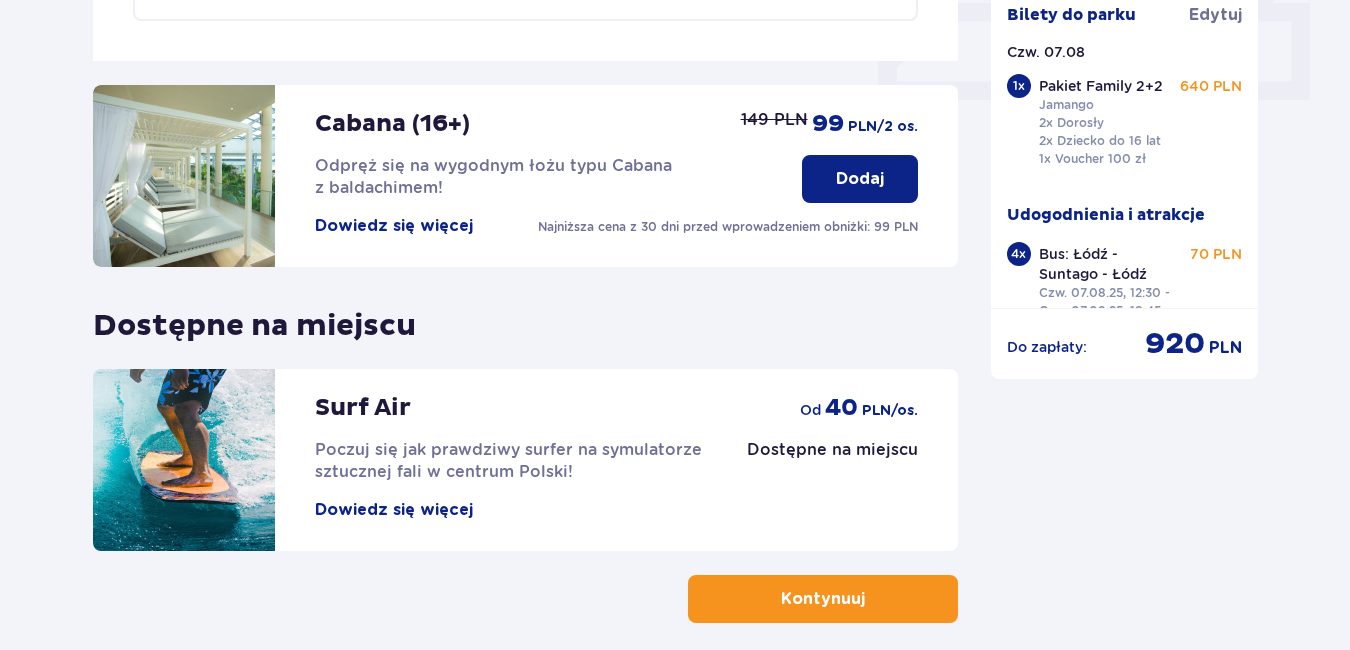 scroll, scrollTop: 1026, scrollLeft: 0, axis: vertical 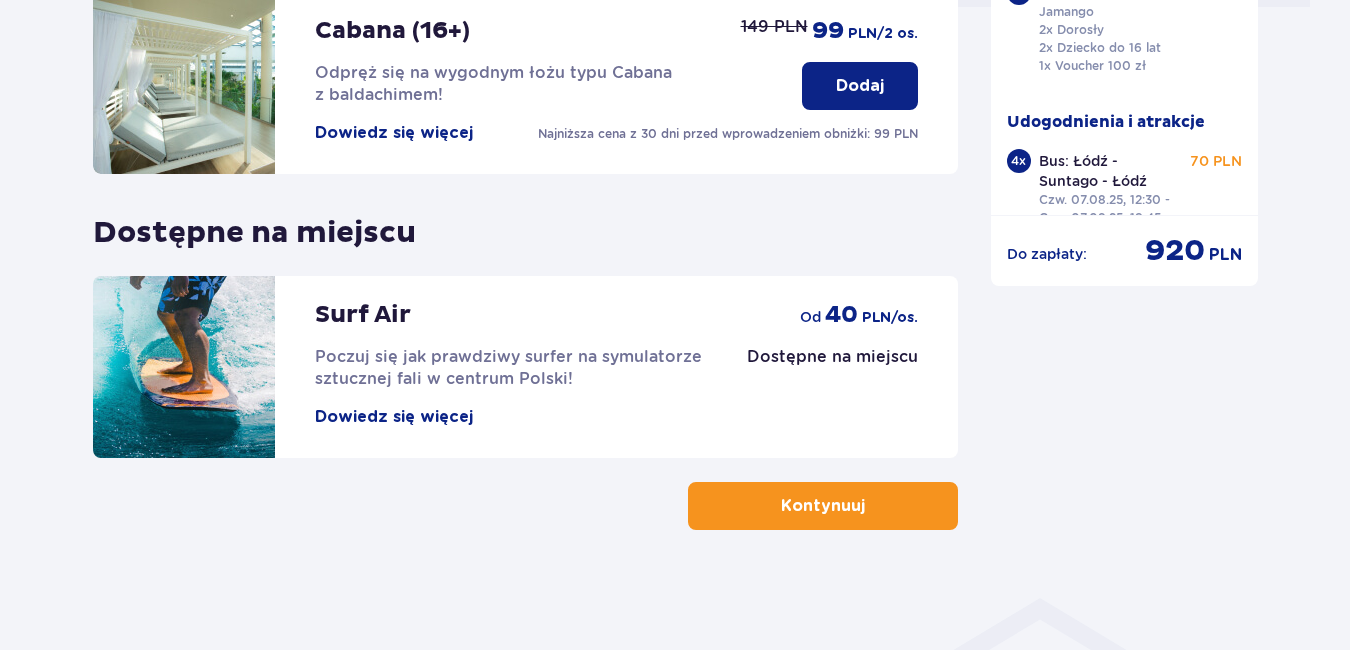 click on "Kontynuuj" at bounding box center (823, 506) 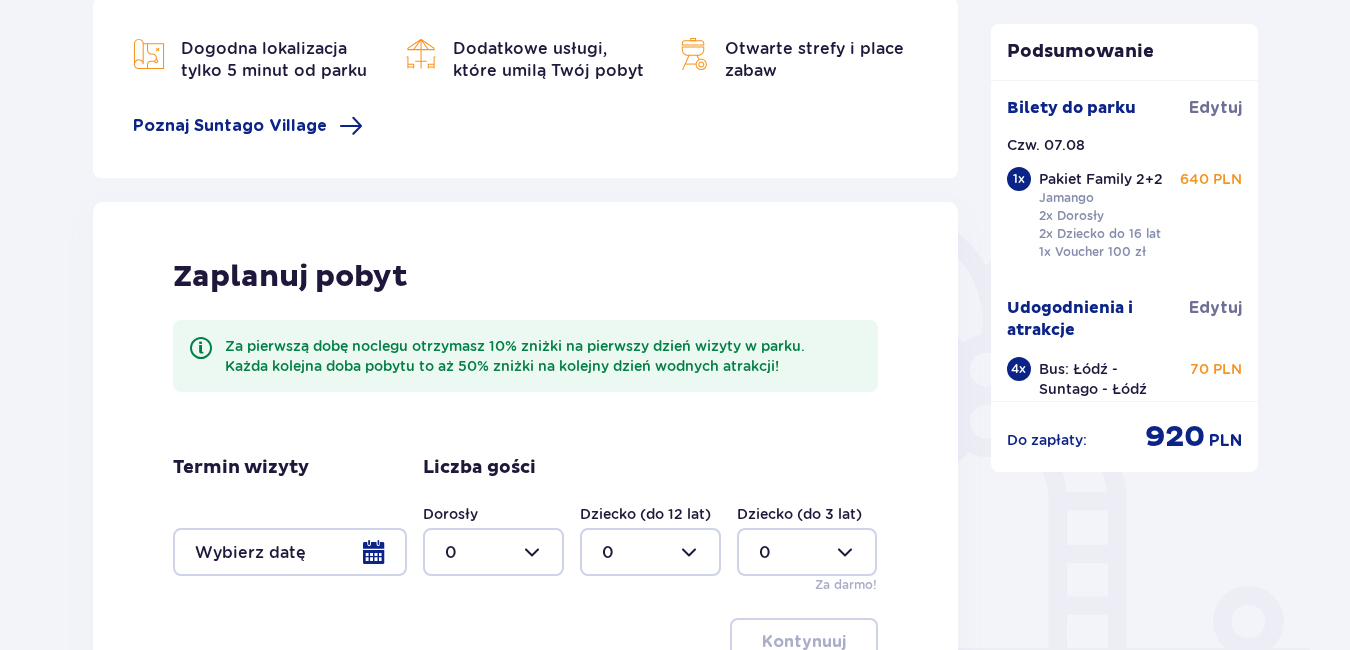 scroll, scrollTop: 500, scrollLeft: 0, axis: vertical 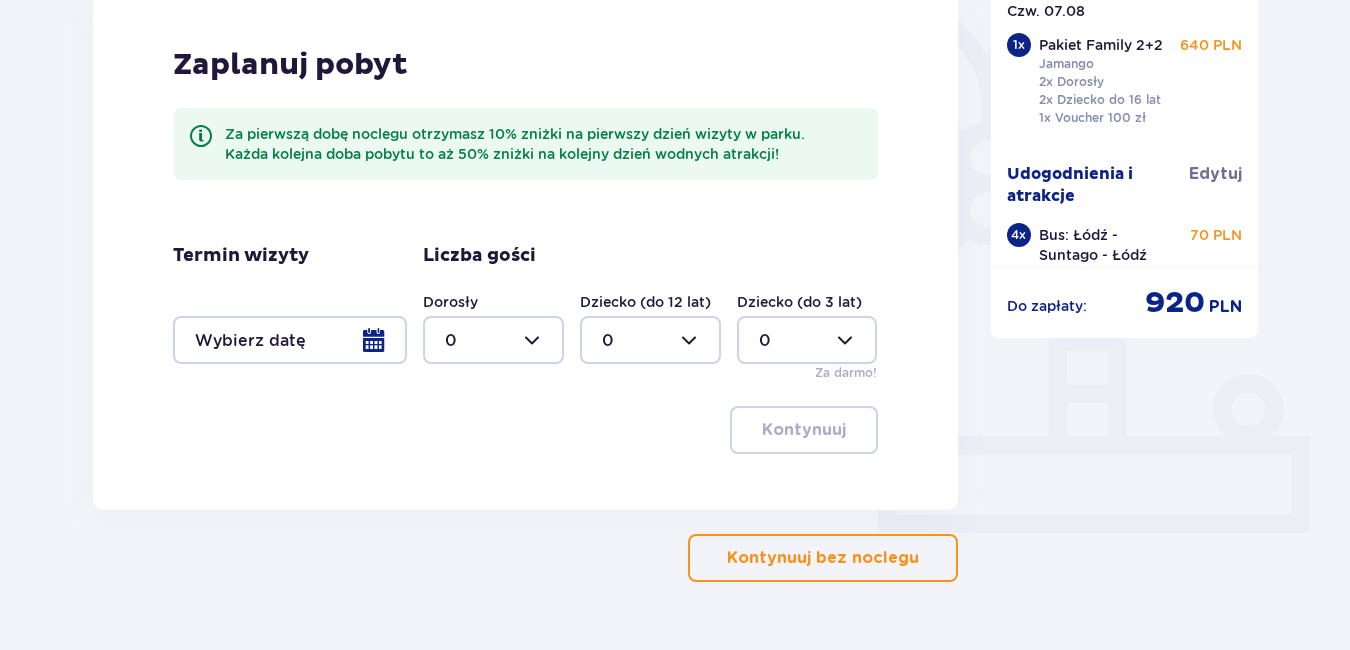 click on "Kontynuuj bez noclegu" at bounding box center [823, 558] 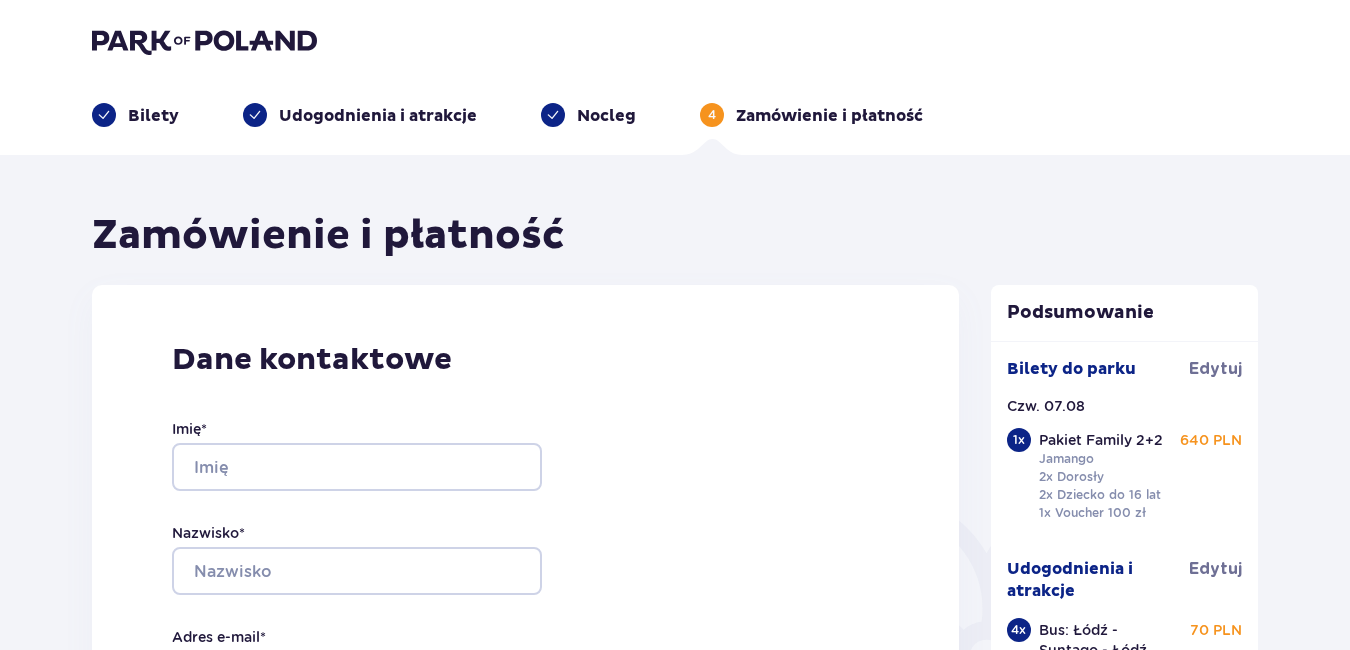 scroll, scrollTop: 0, scrollLeft: 0, axis: both 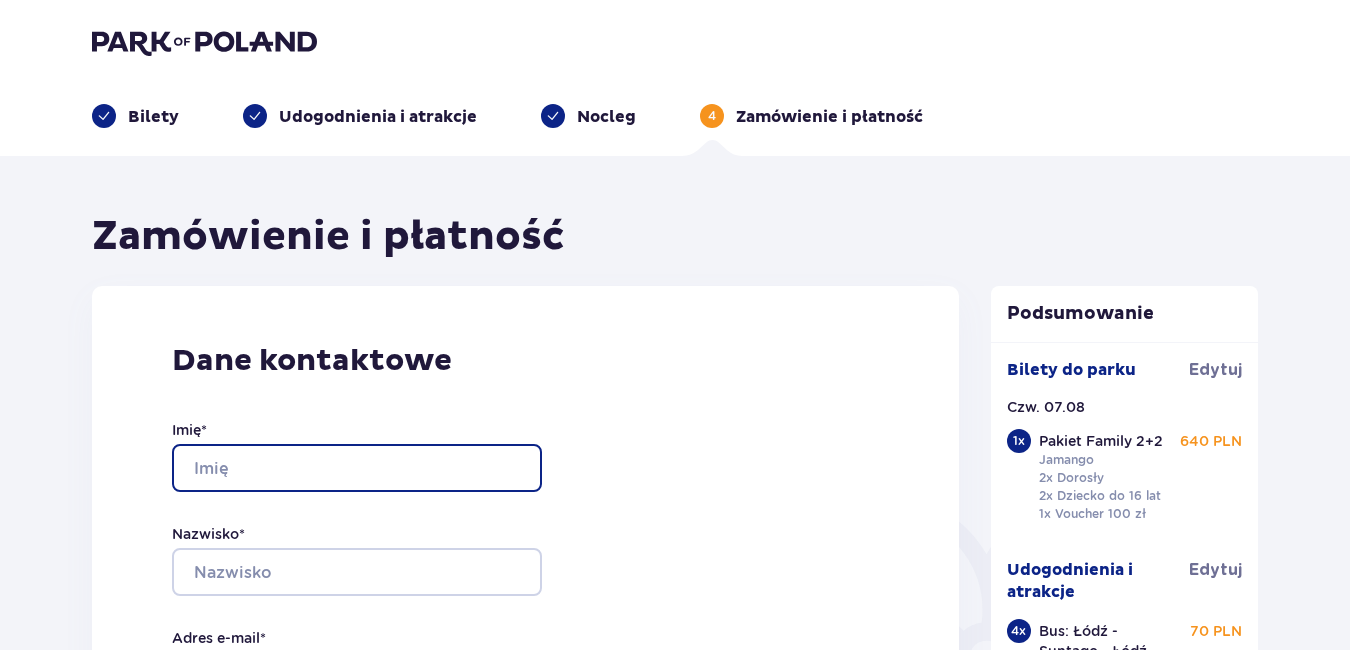 click on "Imię *" at bounding box center (357, 468) 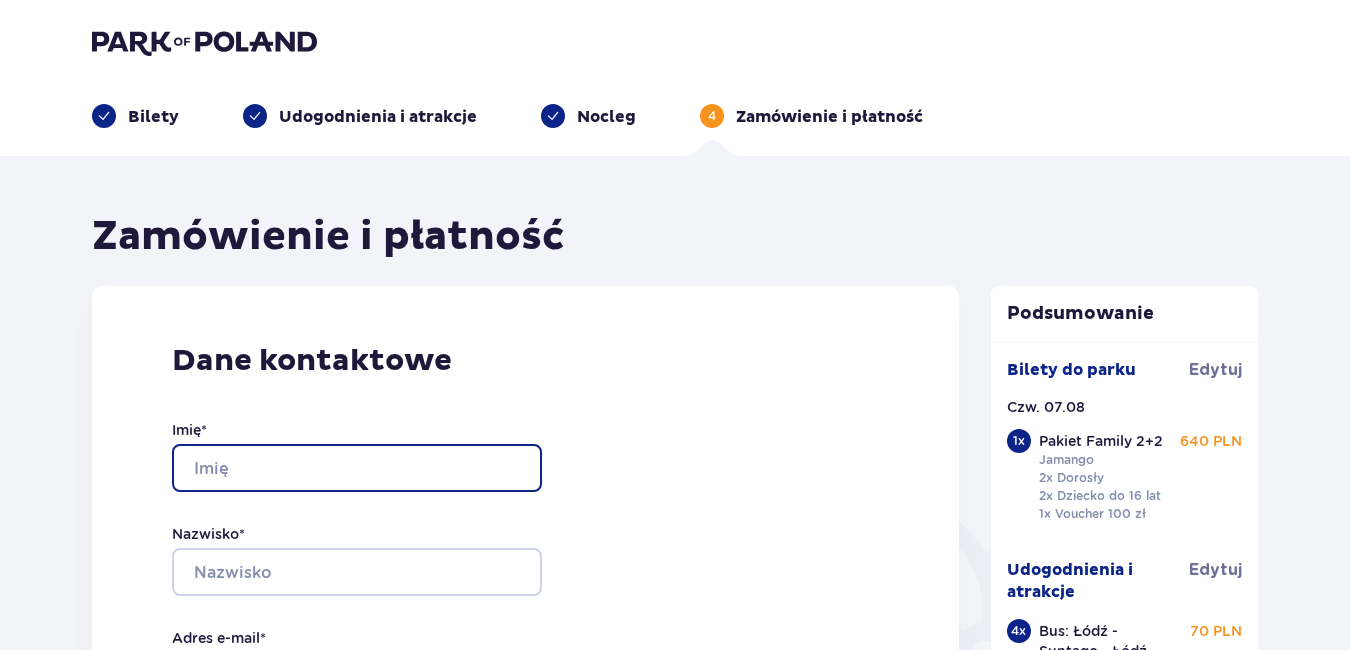 type on "Bogusława" 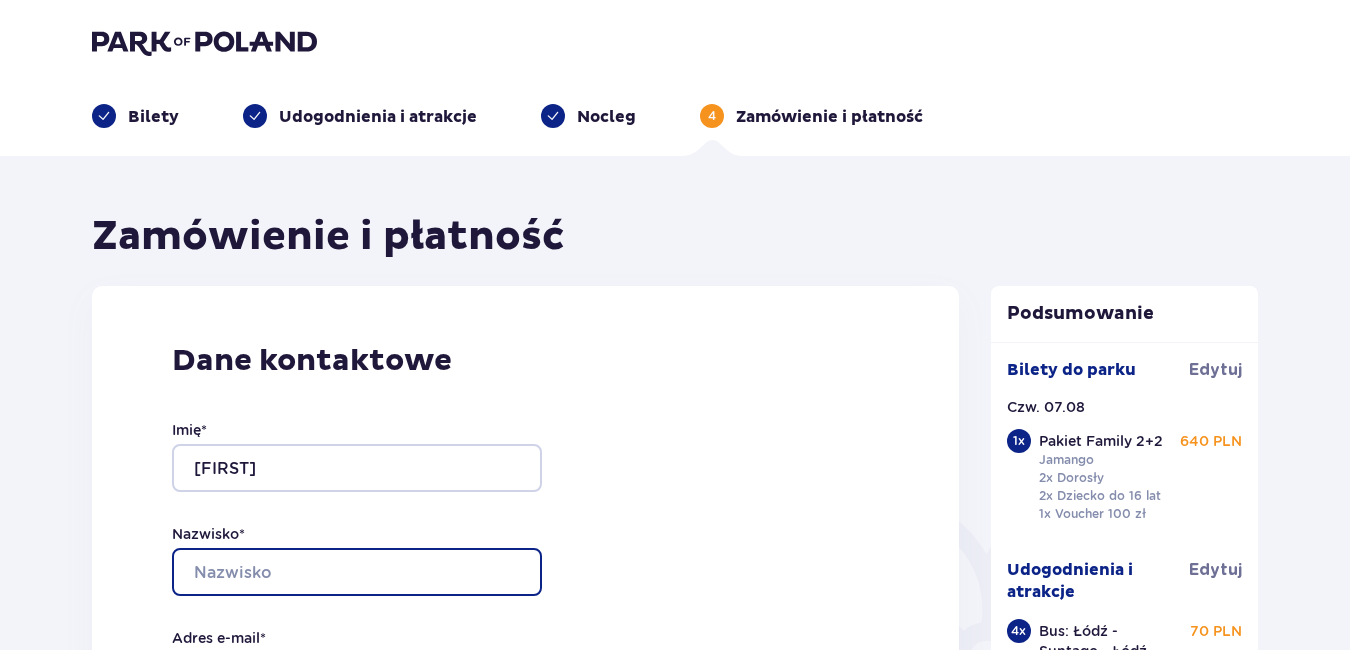 type on "Paderewska" 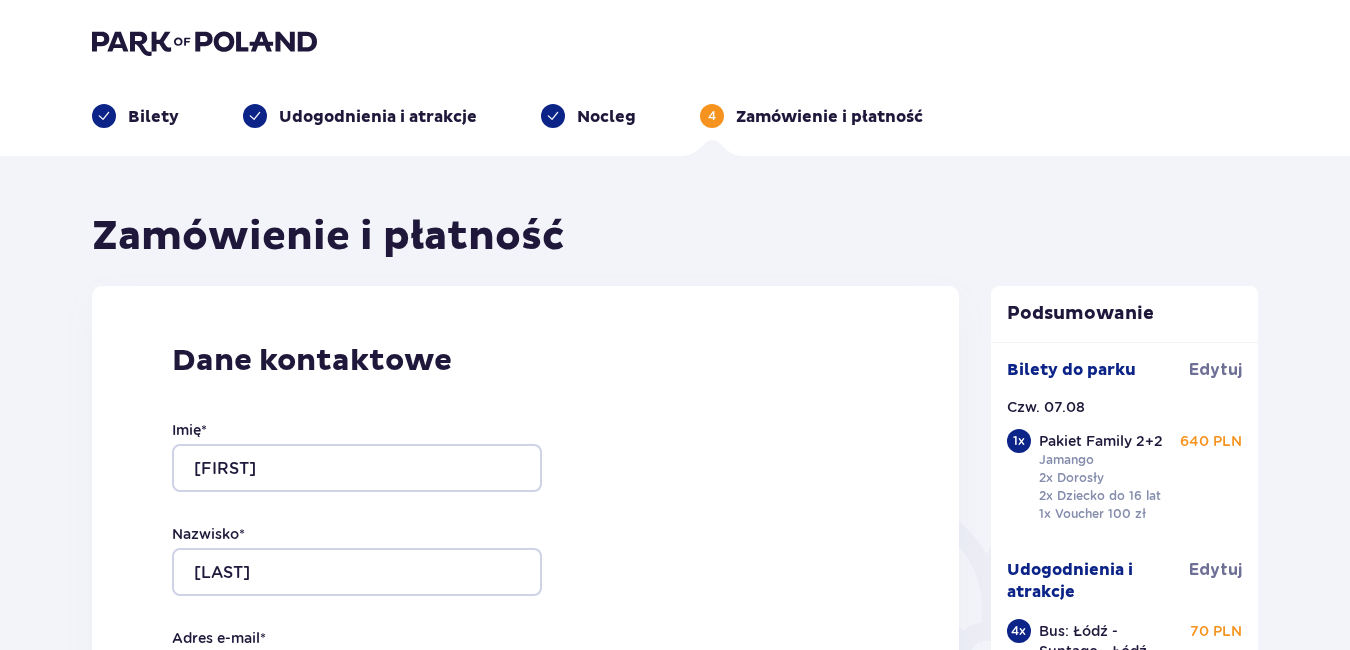 type on "[USERNAME]@[DOMAIN].pl" 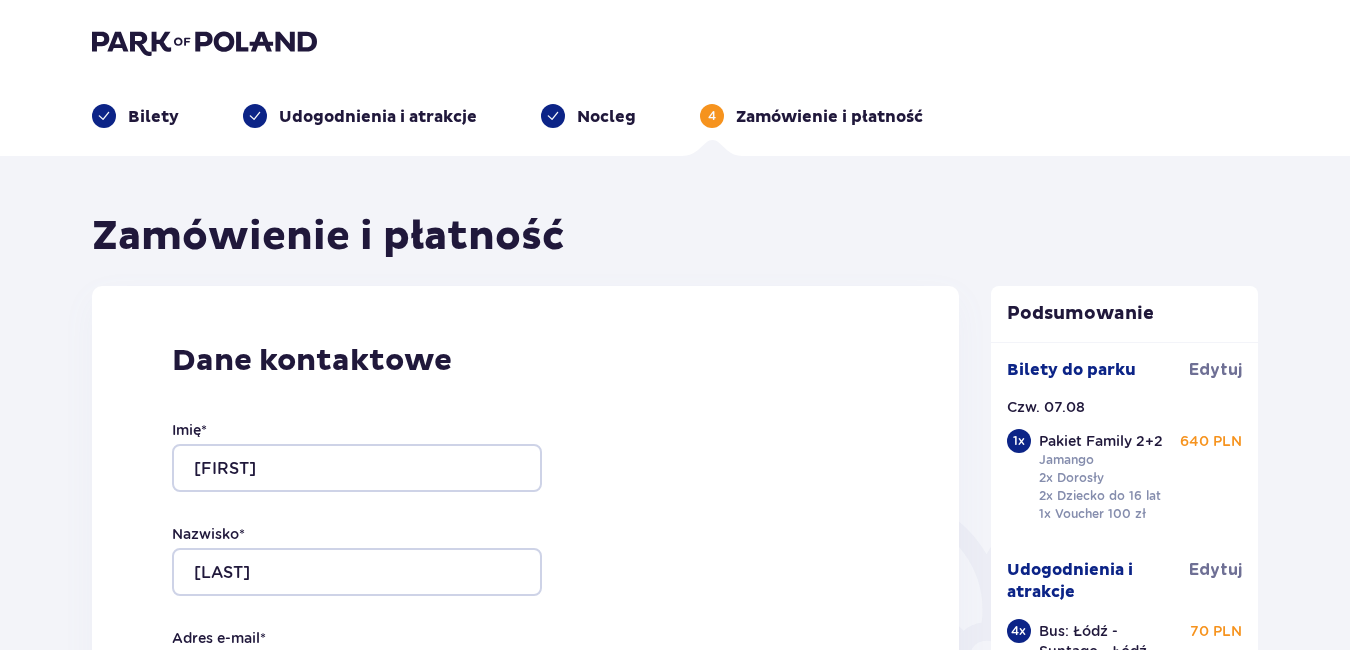 type on "[USERNAME]@[DOMAIN].pl" 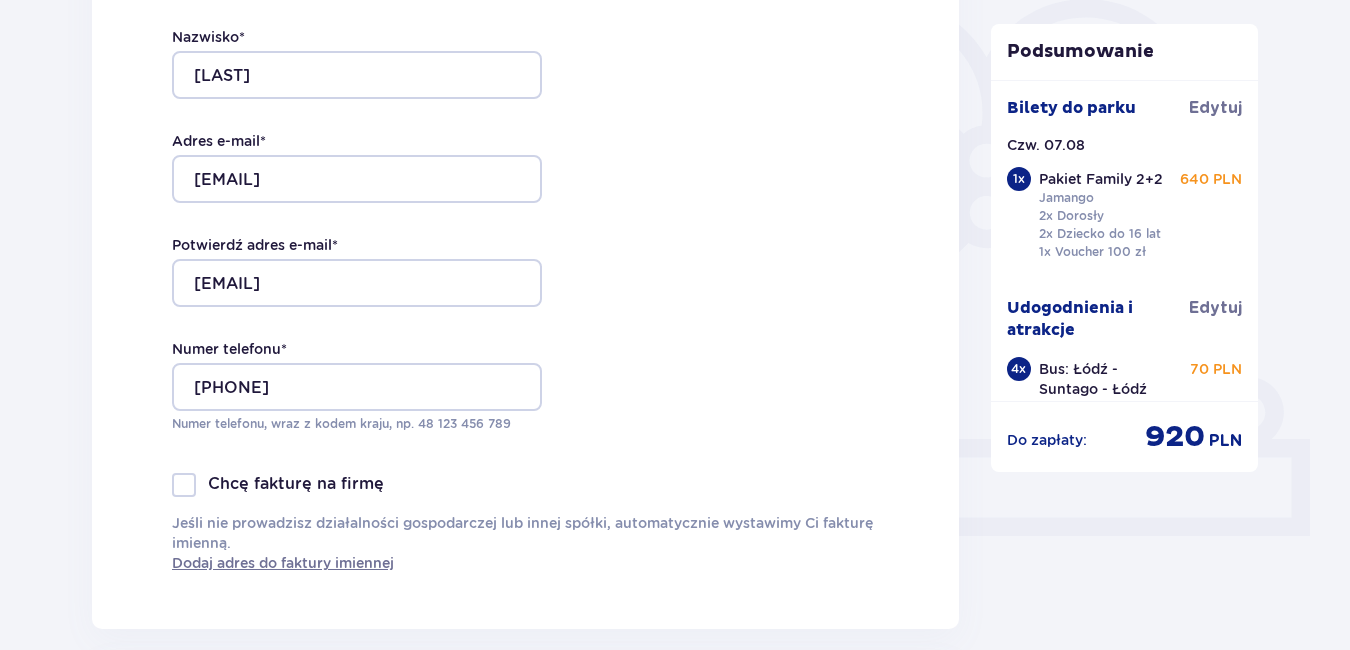 scroll, scrollTop: 500, scrollLeft: 0, axis: vertical 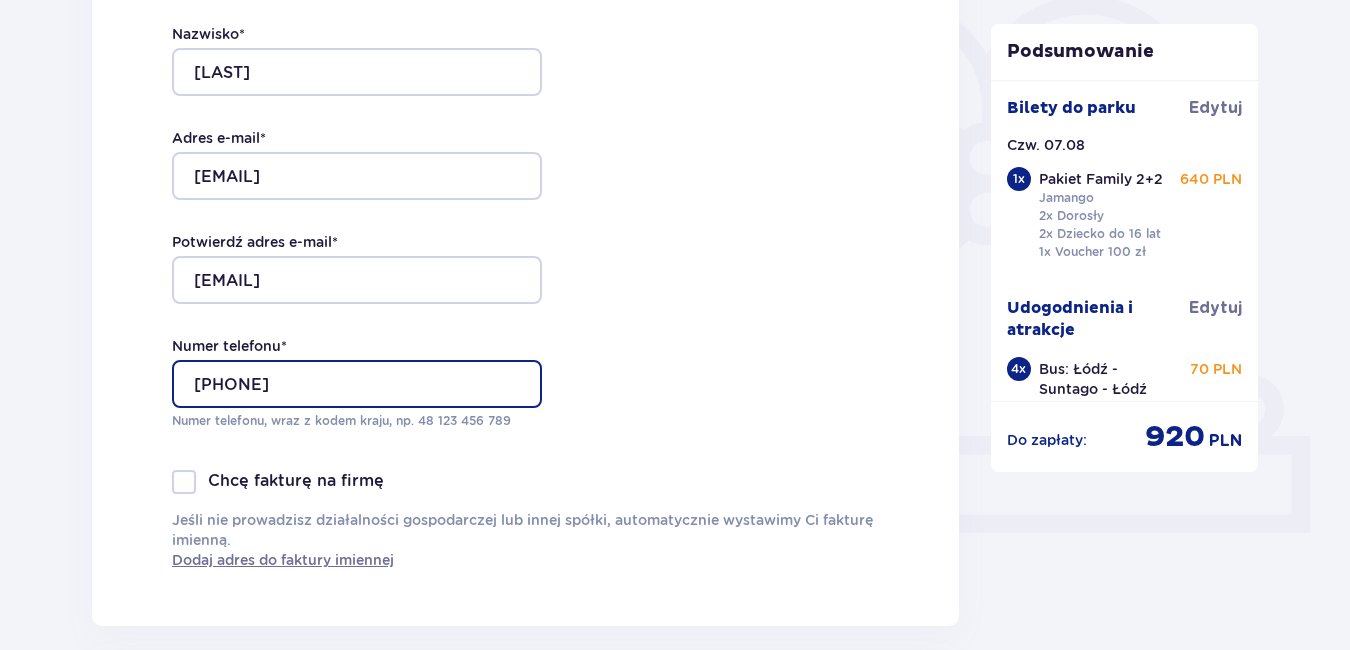 click on "604239905" at bounding box center (357, 384) 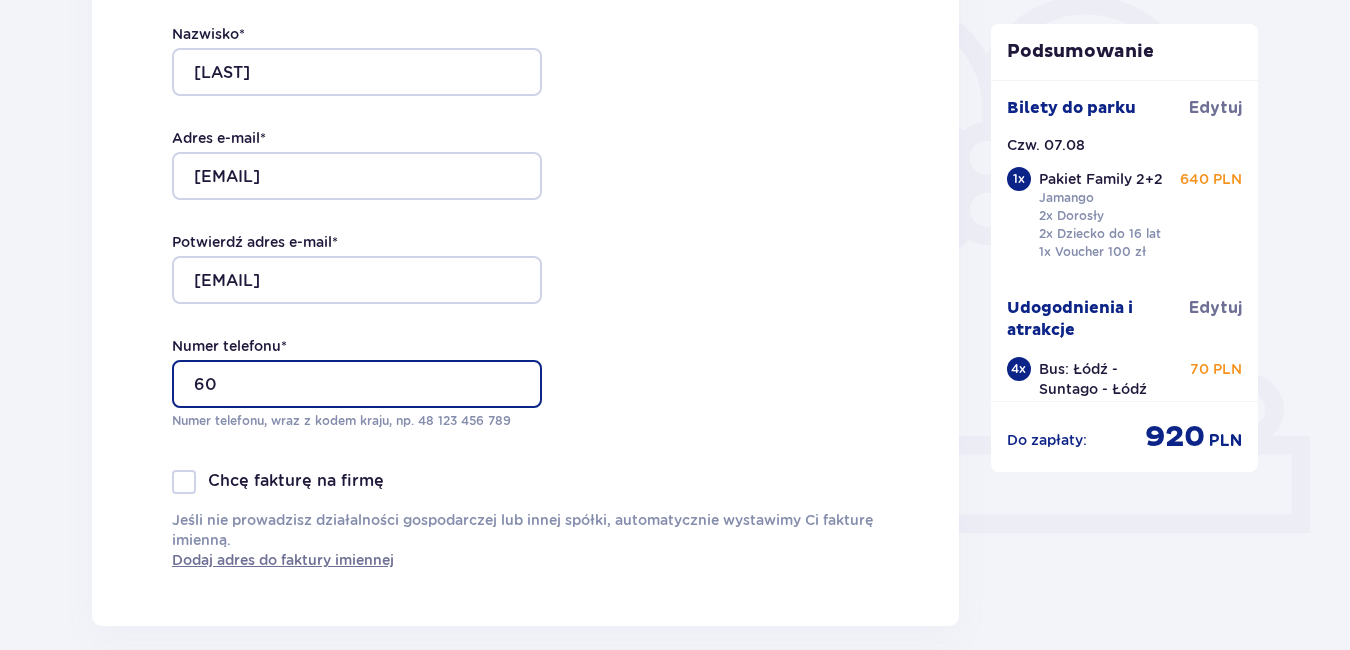 type on "6" 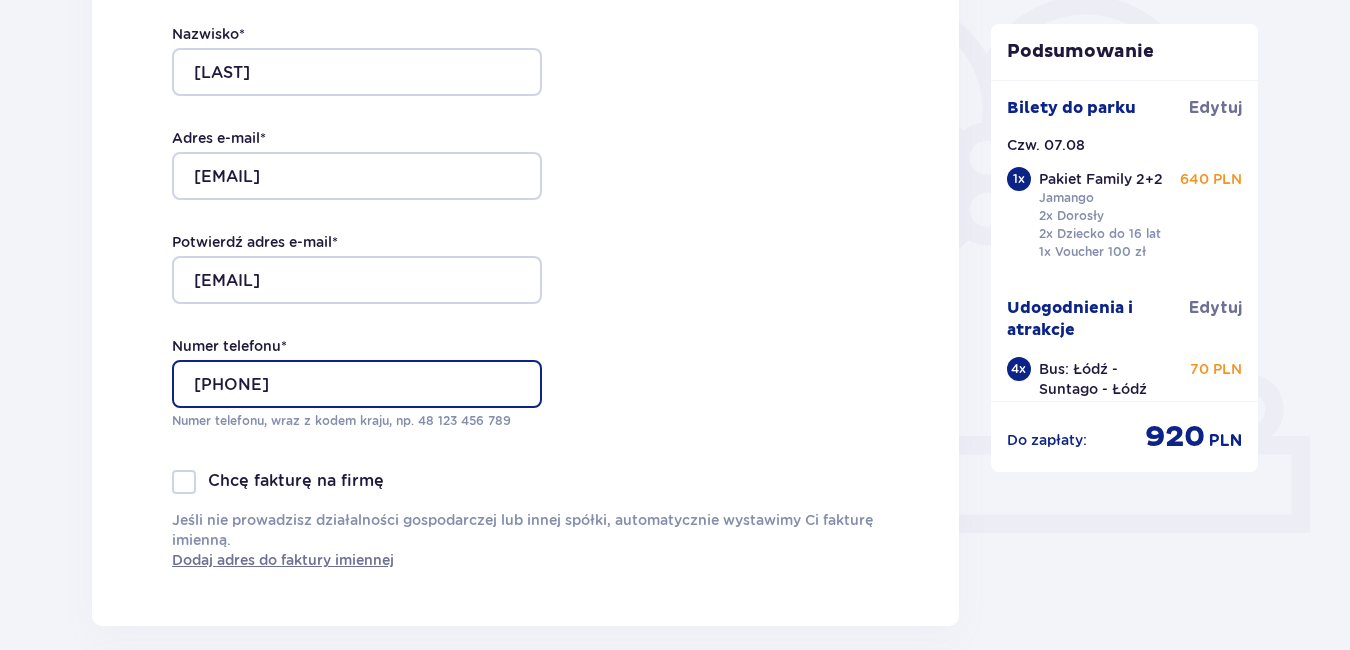 type on "607105545" 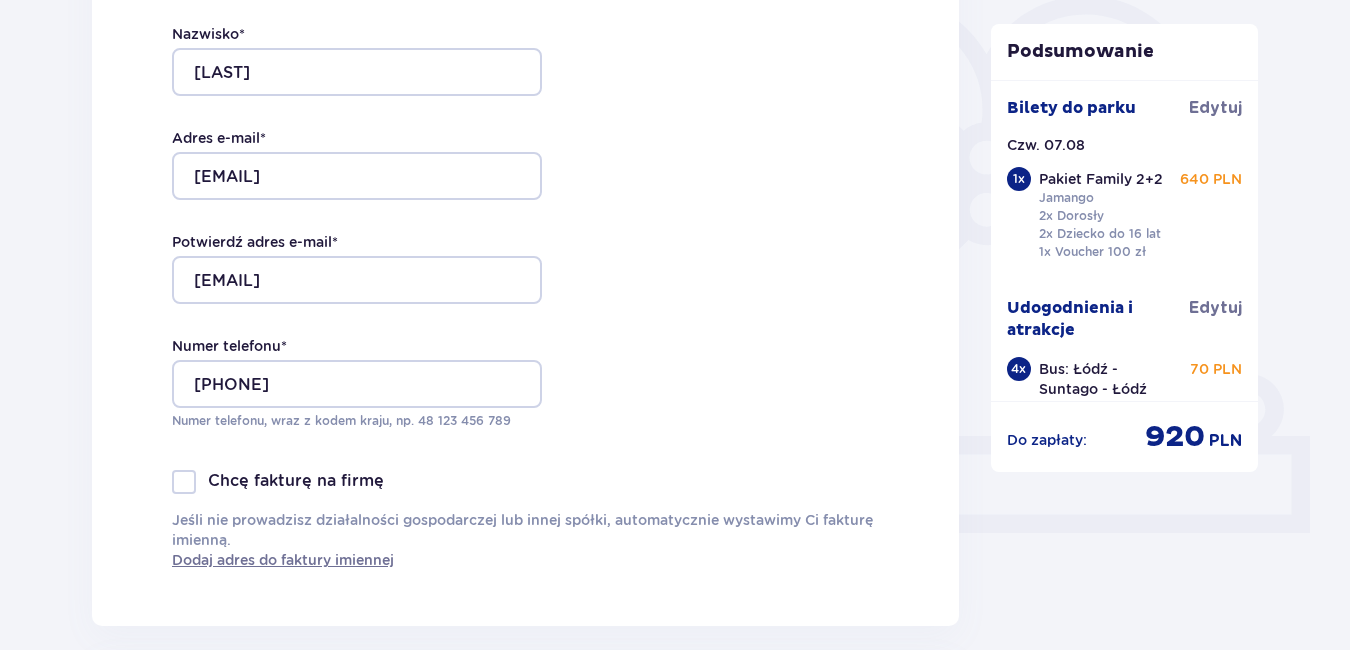 click at bounding box center [184, 482] 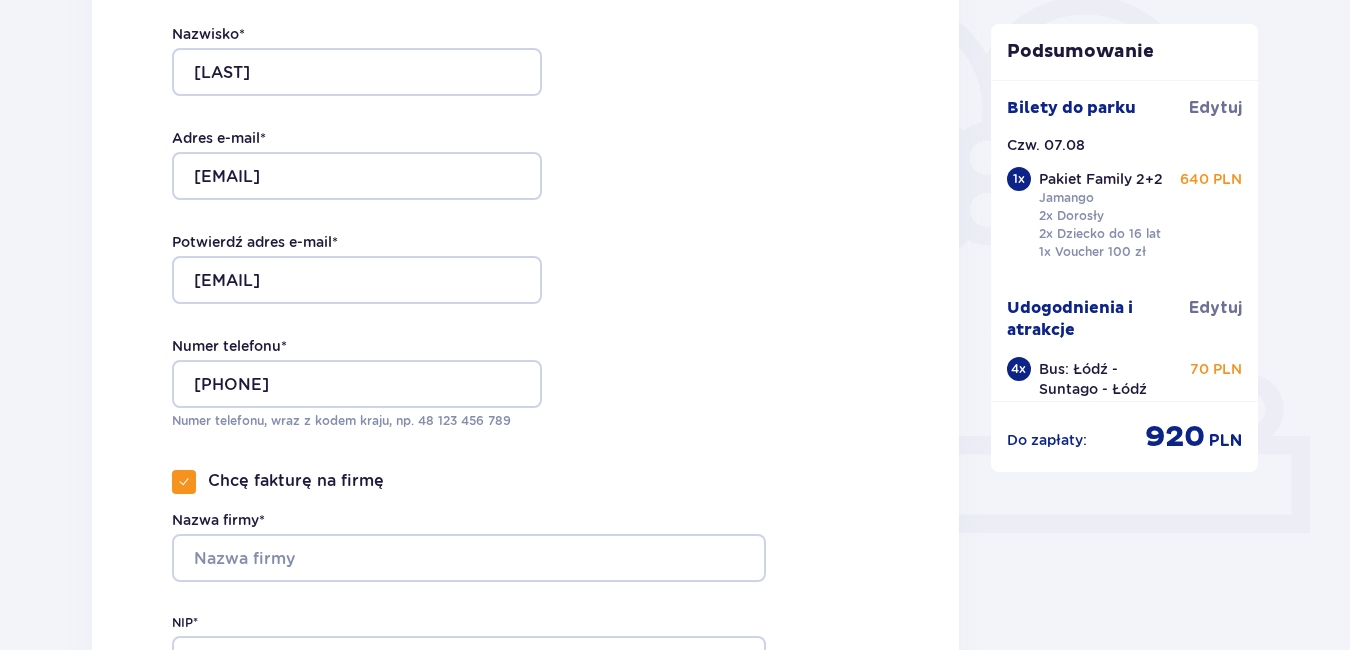 click at bounding box center [184, 482] 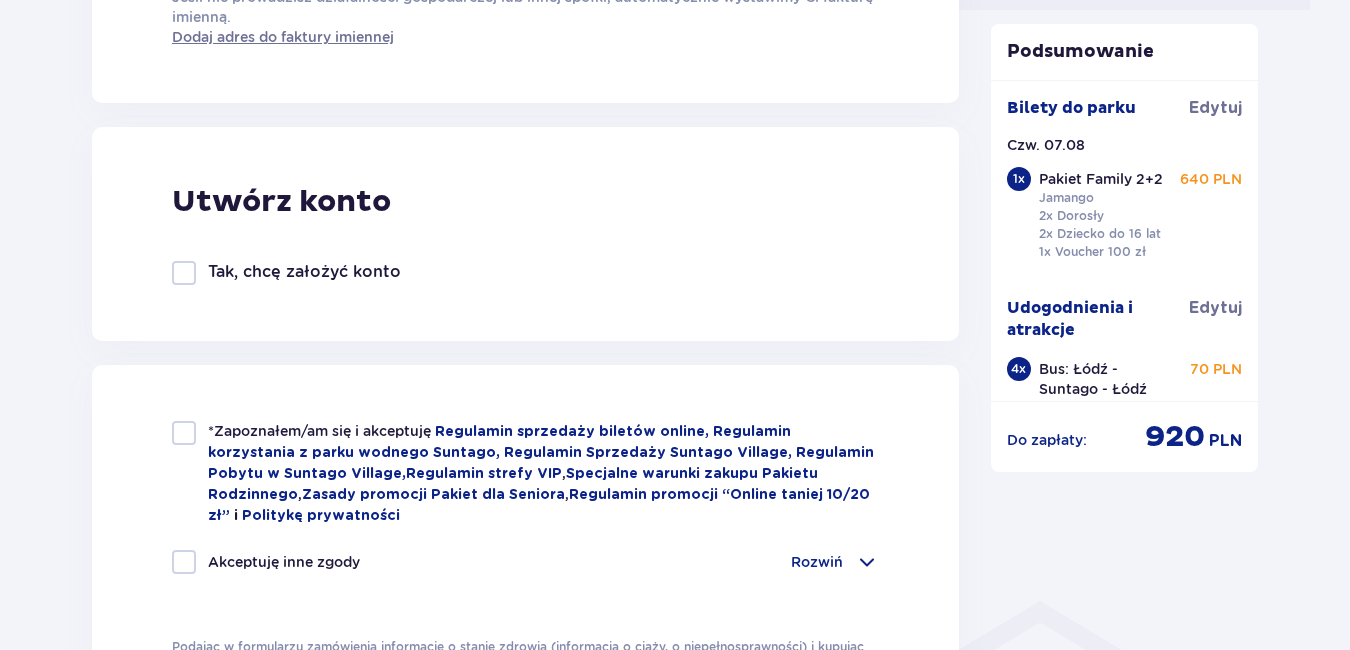 scroll, scrollTop: 1100, scrollLeft: 0, axis: vertical 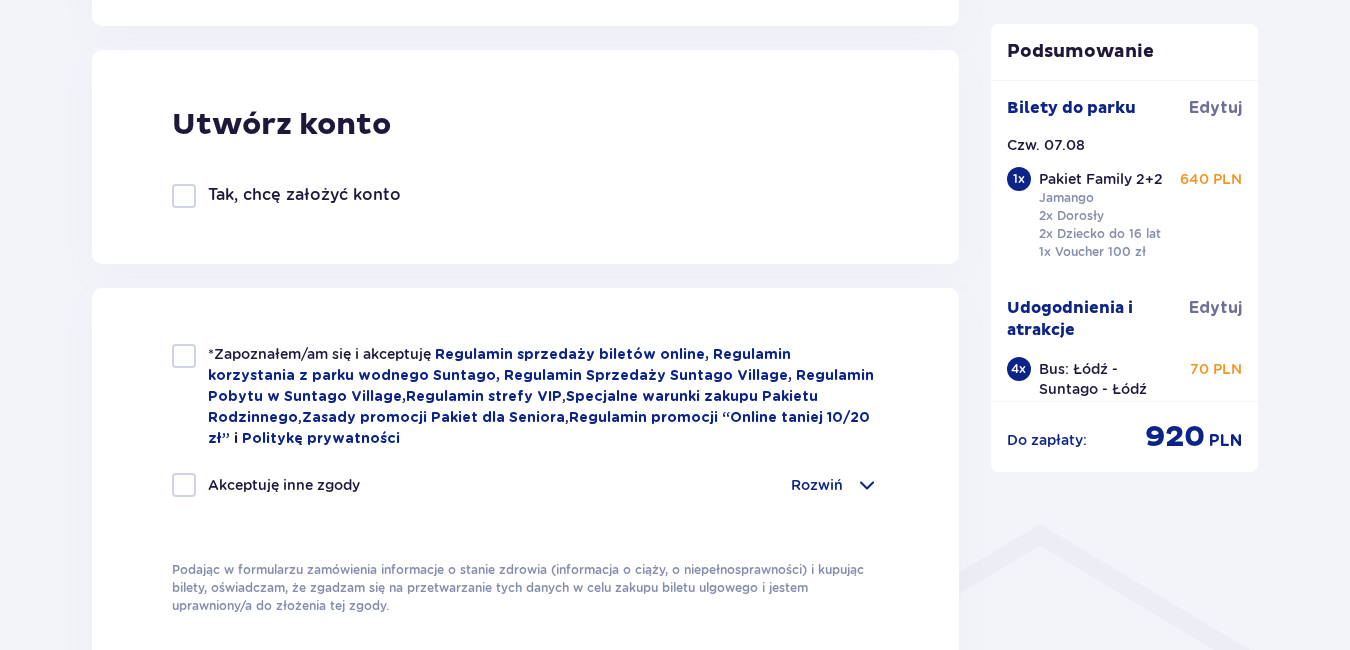 click at bounding box center [184, 356] 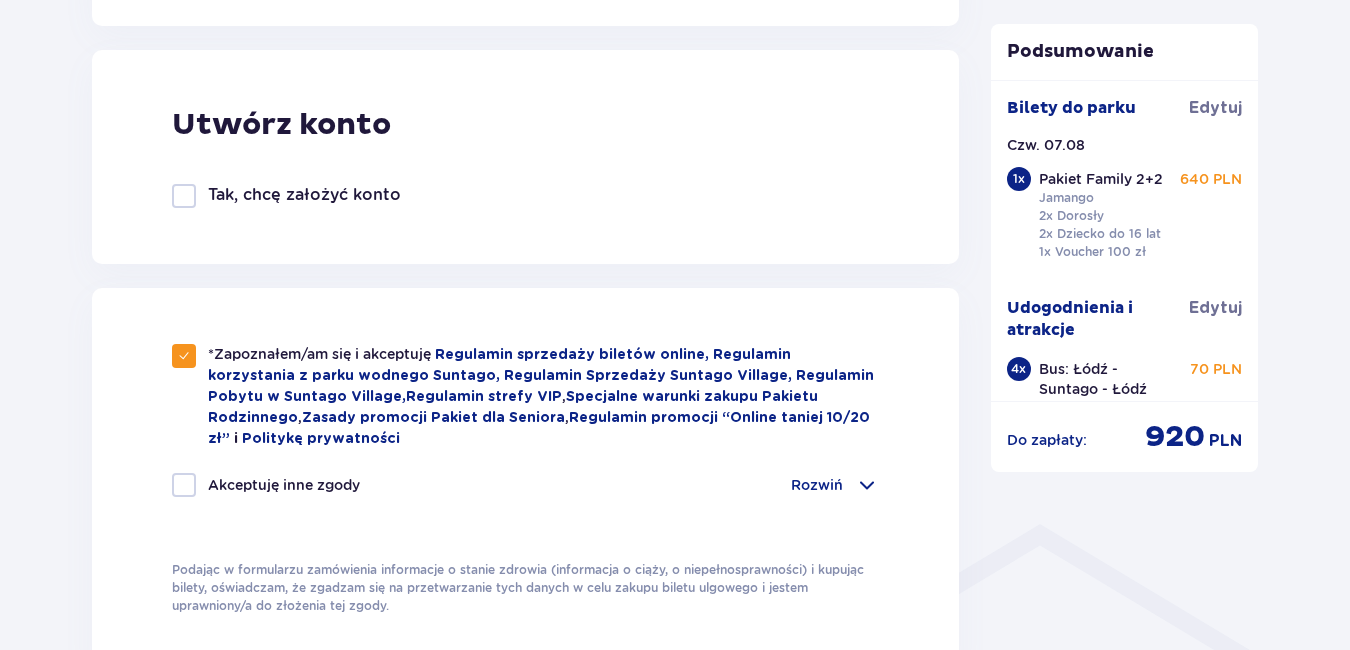 click at bounding box center [184, 485] 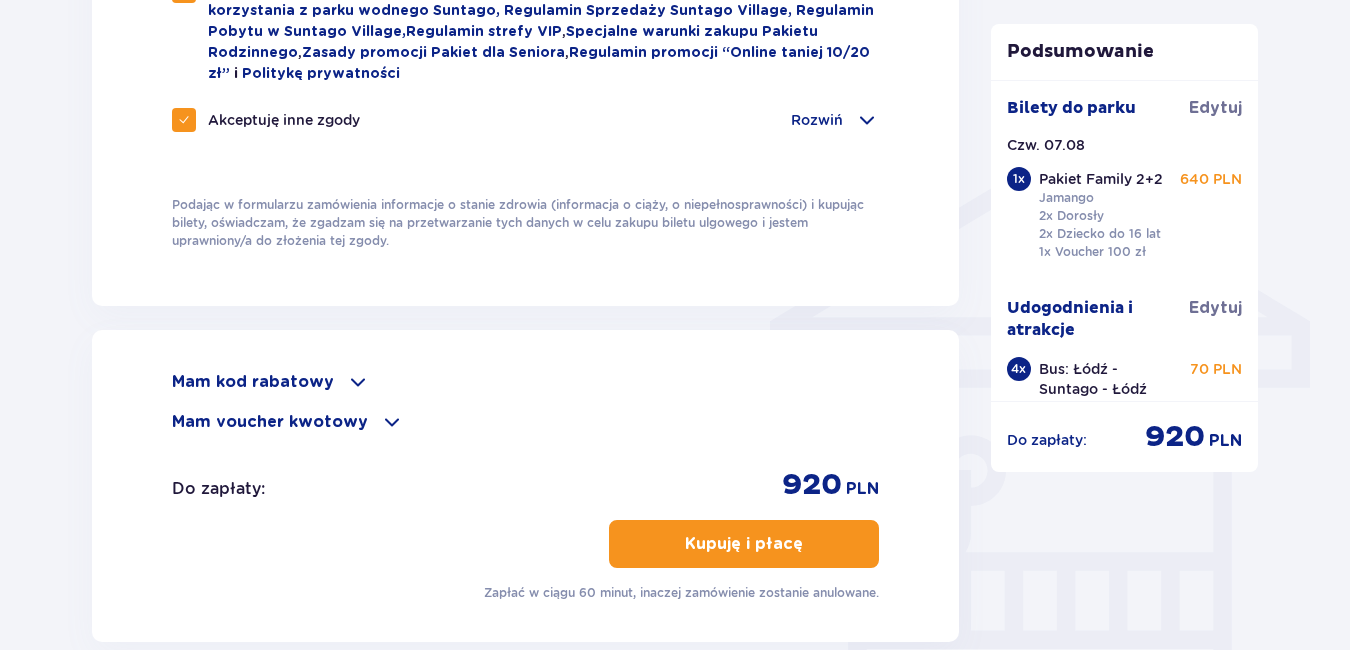 scroll, scrollTop: 1500, scrollLeft: 0, axis: vertical 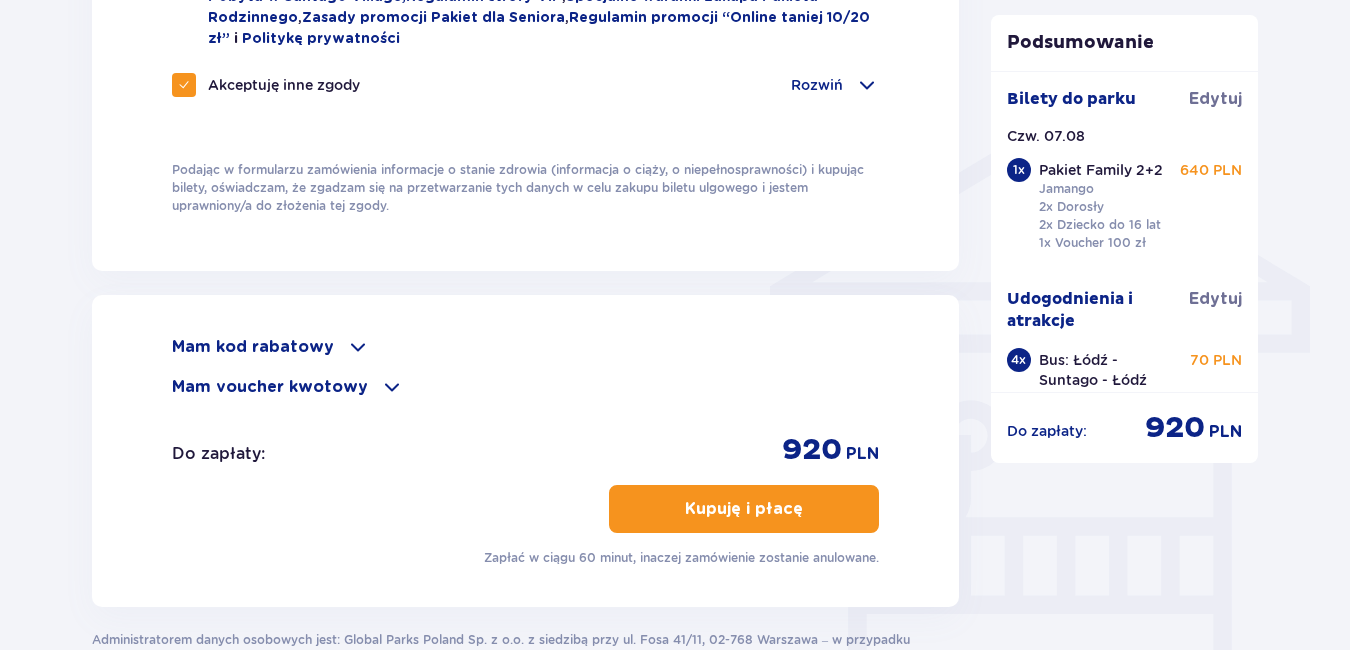 click on "Kupuję i płacę" at bounding box center [744, 509] 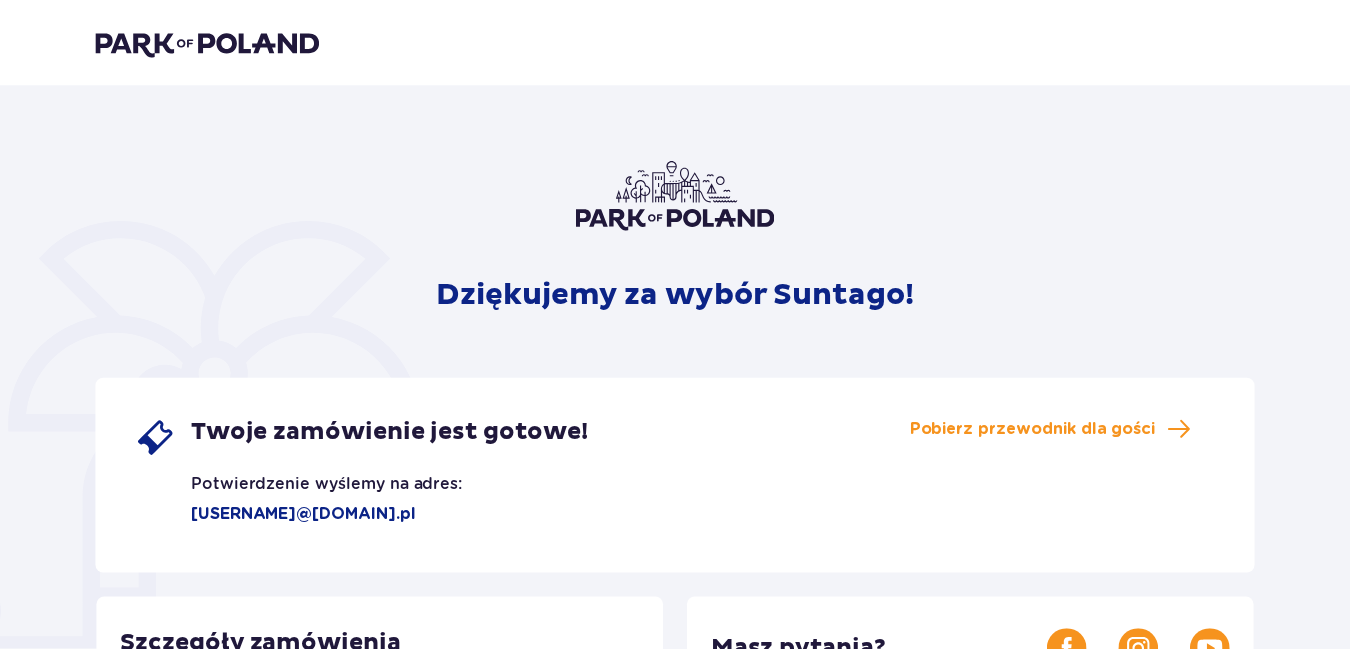 scroll, scrollTop: 0, scrollLeft: 0, axis: both 